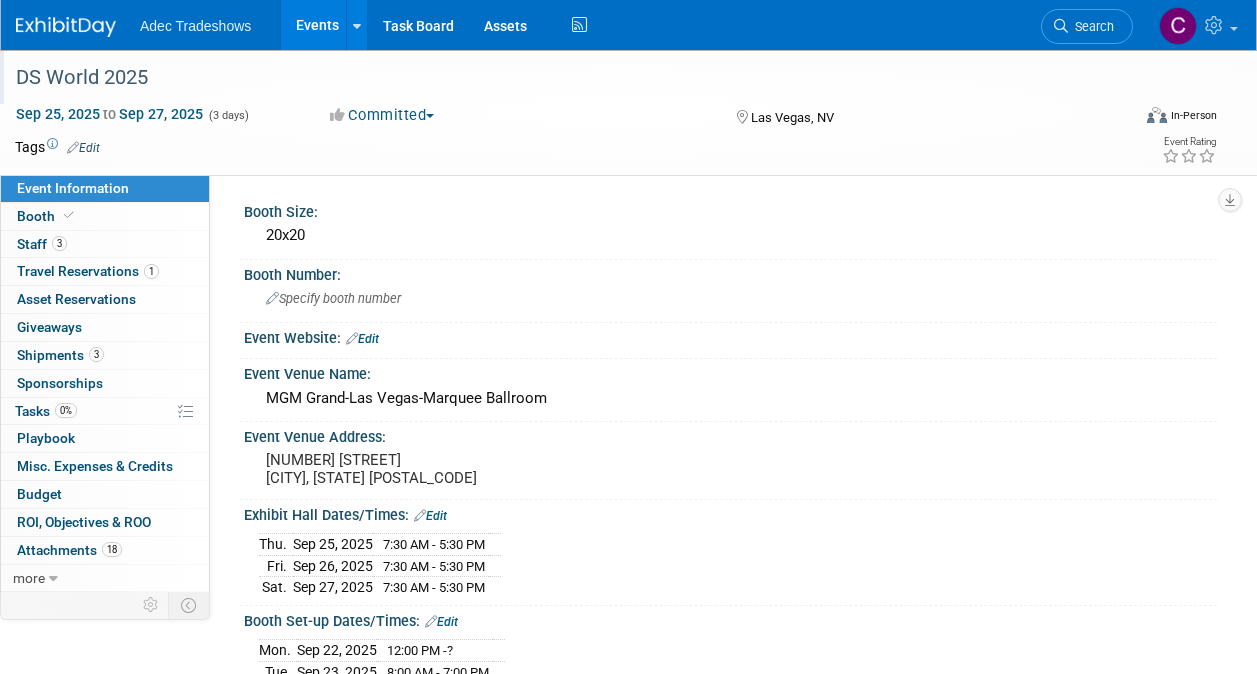 scroll, scrollTop: 686, scrollLeft: 0, axis: vertical 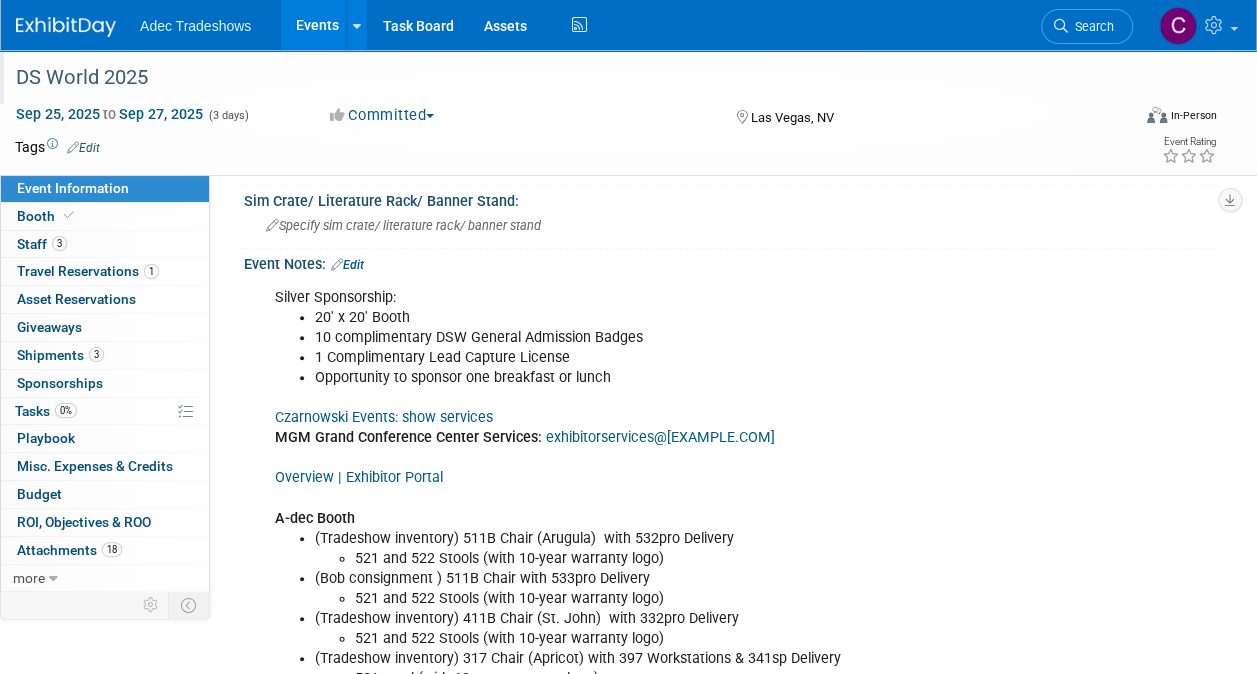 click on "DS World 2025" at bounding box center (561, 78) 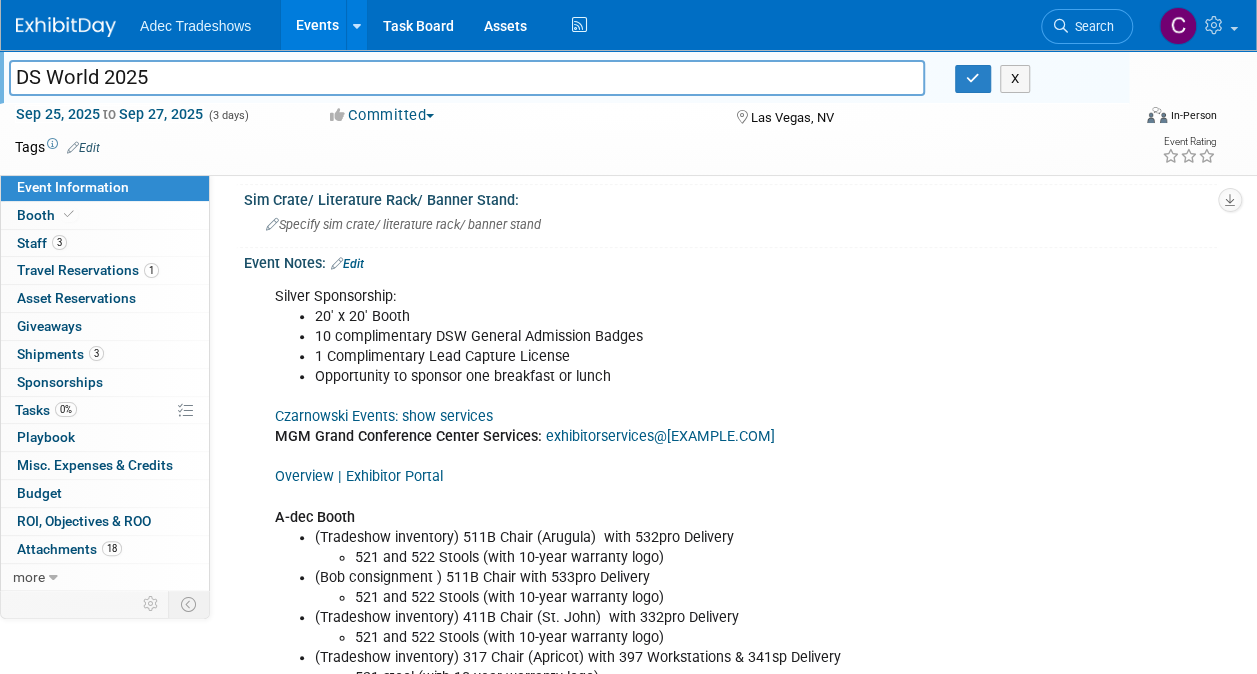 click at bounding box center (66, 27) 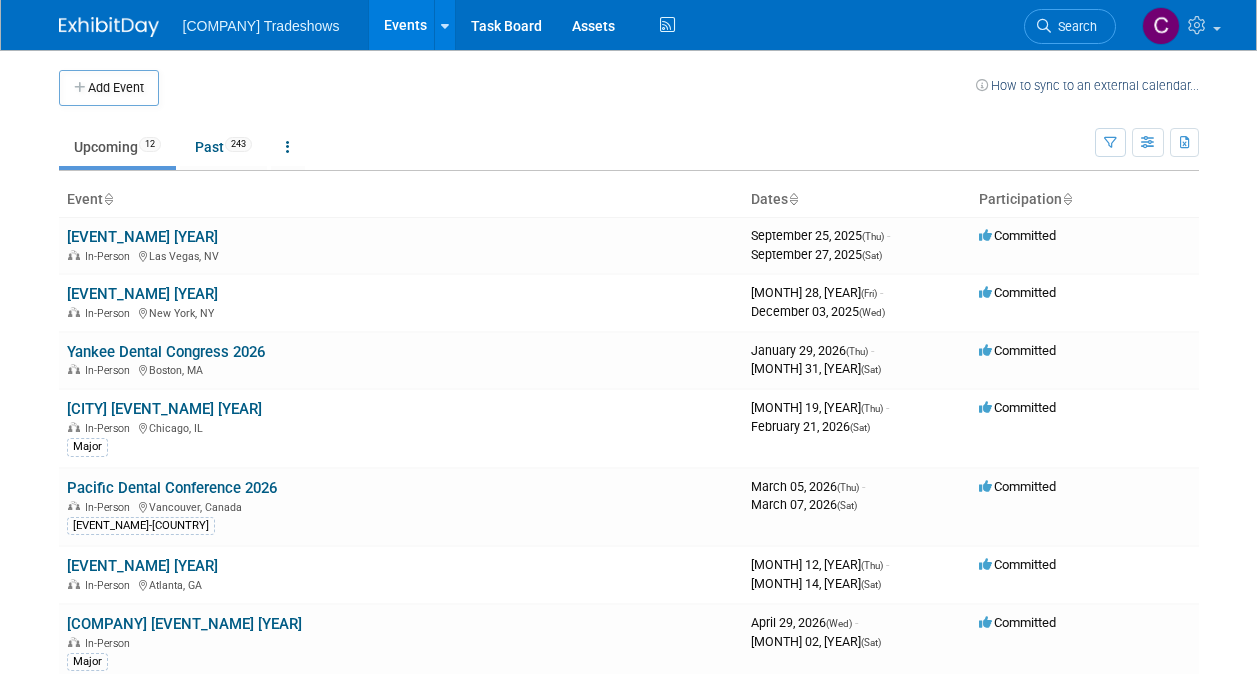 scroll, scrollTop: 0, scrollLeft: 0, axis: both 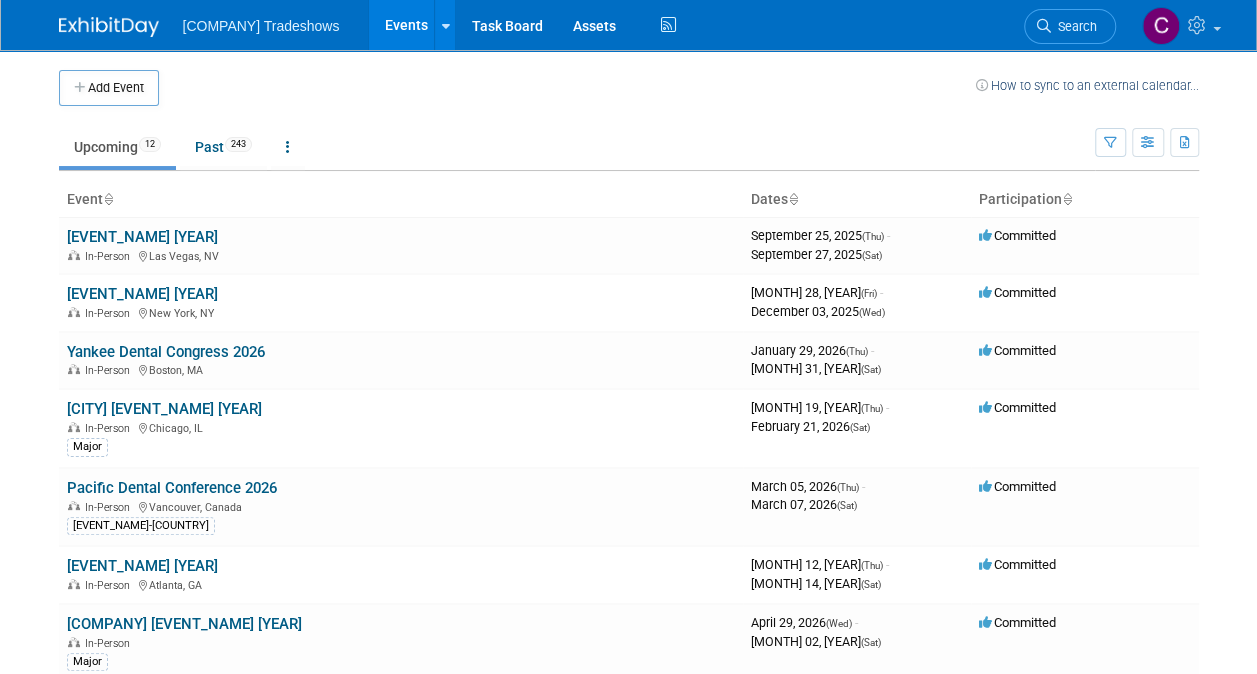 click on "Add Event
How to sync to an external calendar..." at bounding box center (629, 78) 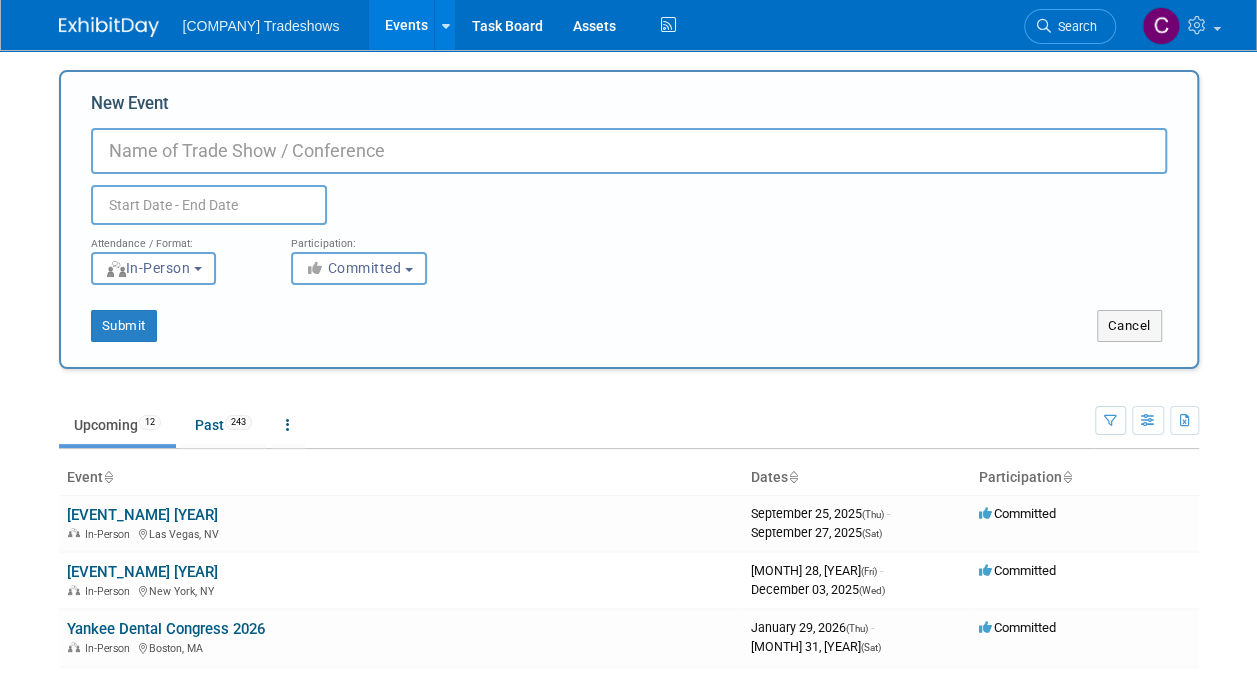 click on "New Event" at bounding box center (629, 151) 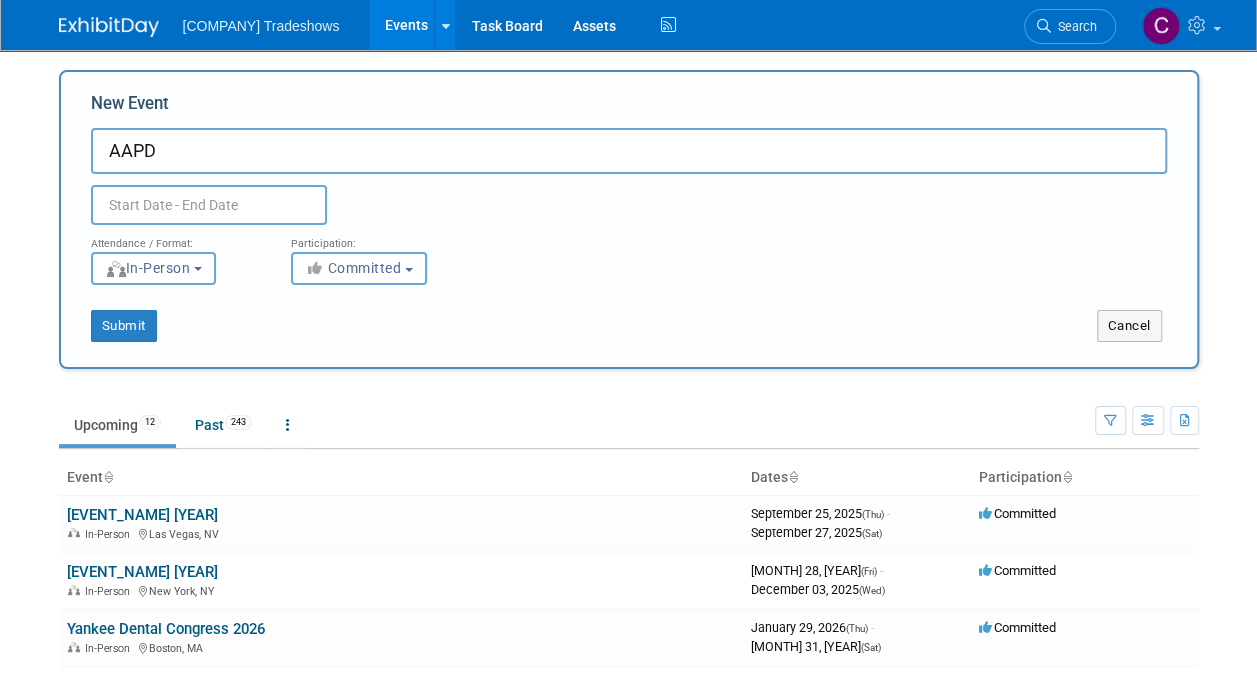 type on "AAPD" 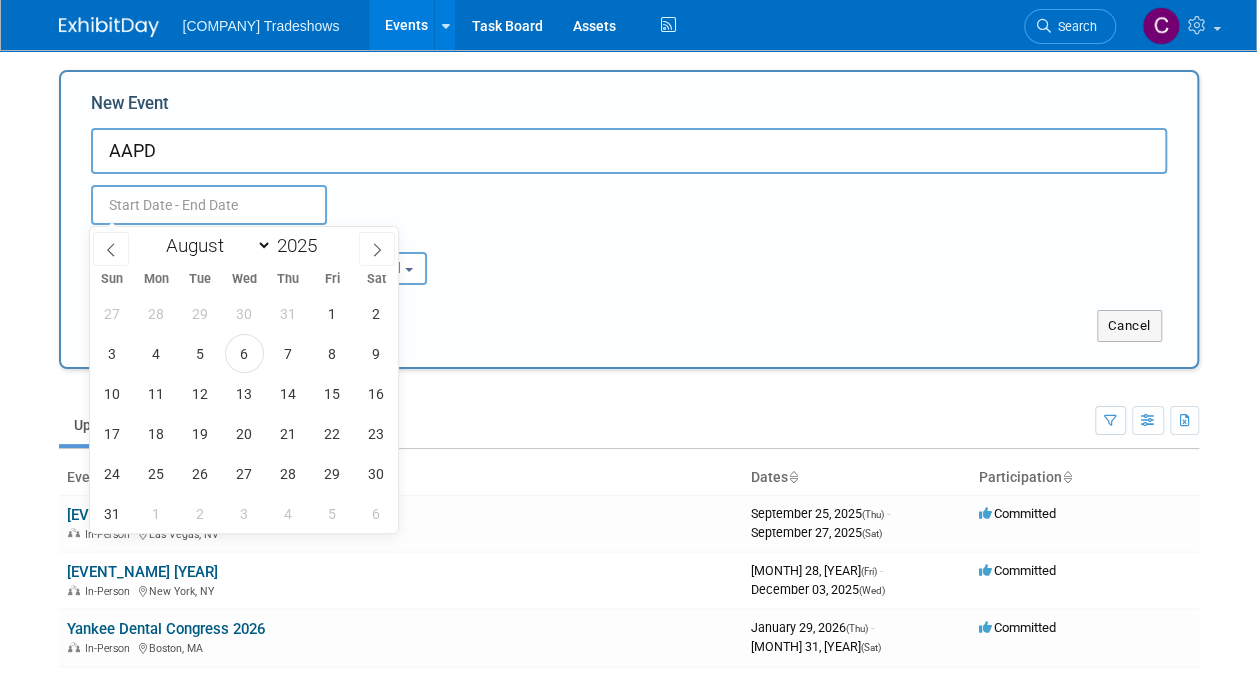 click at bounding box center [209, 205] 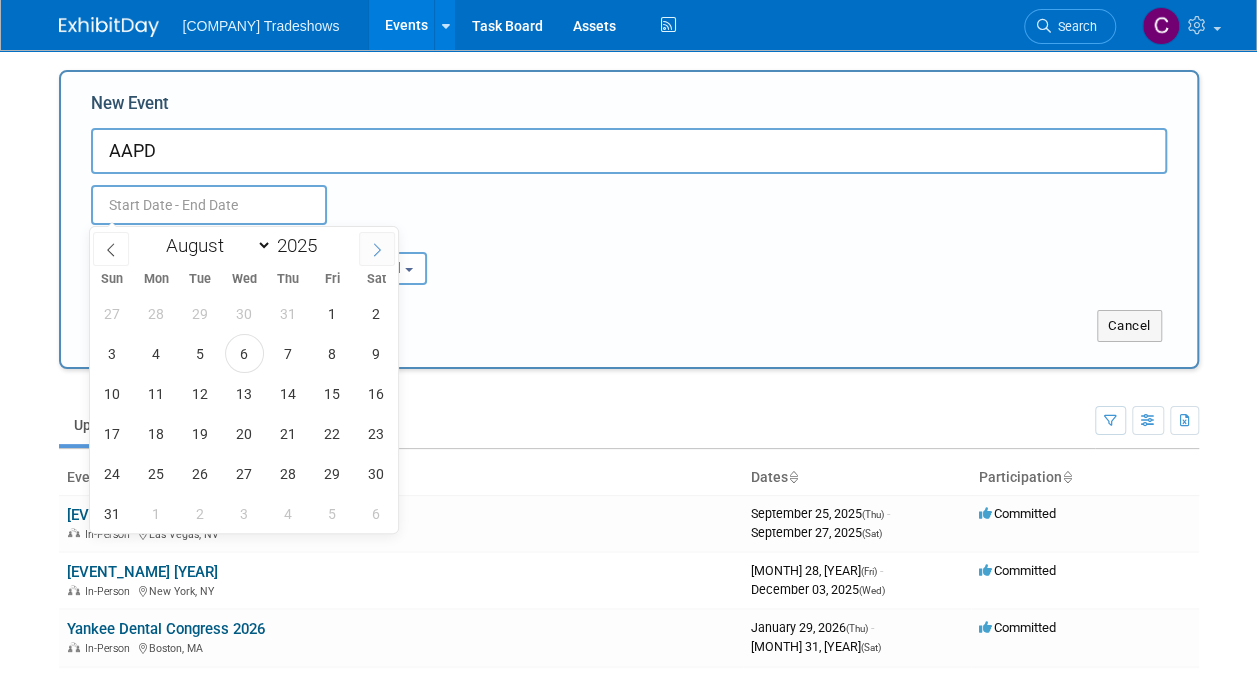 click 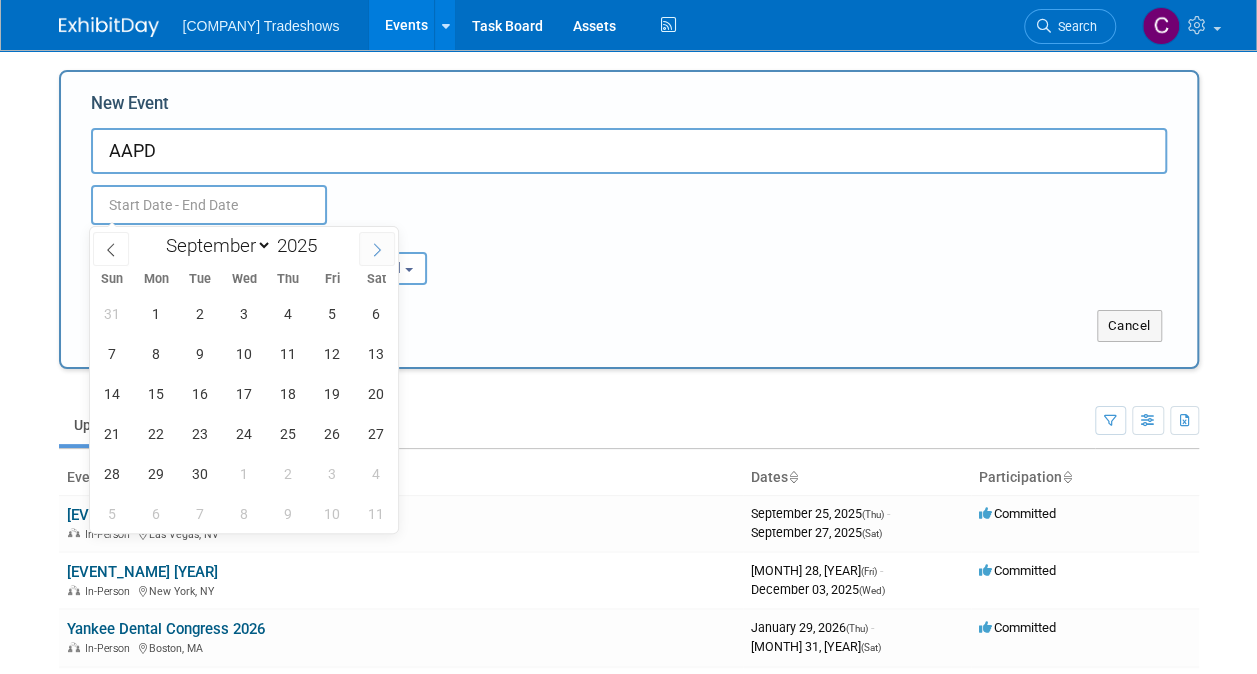 click 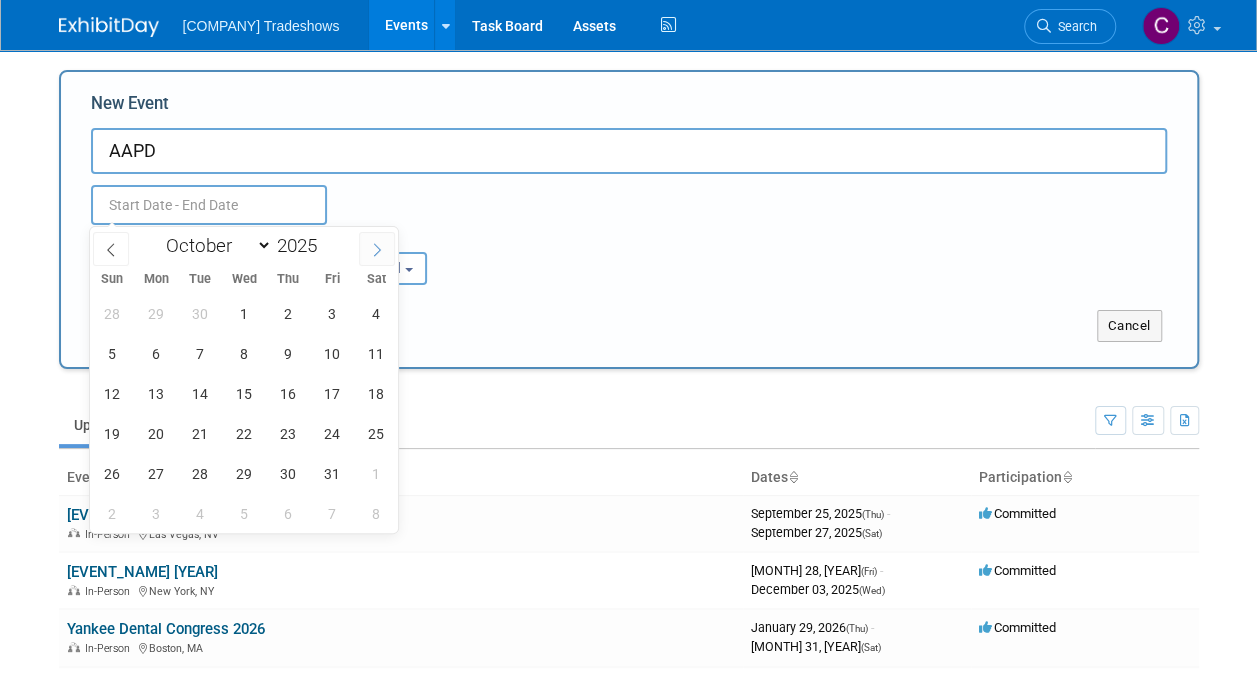 click 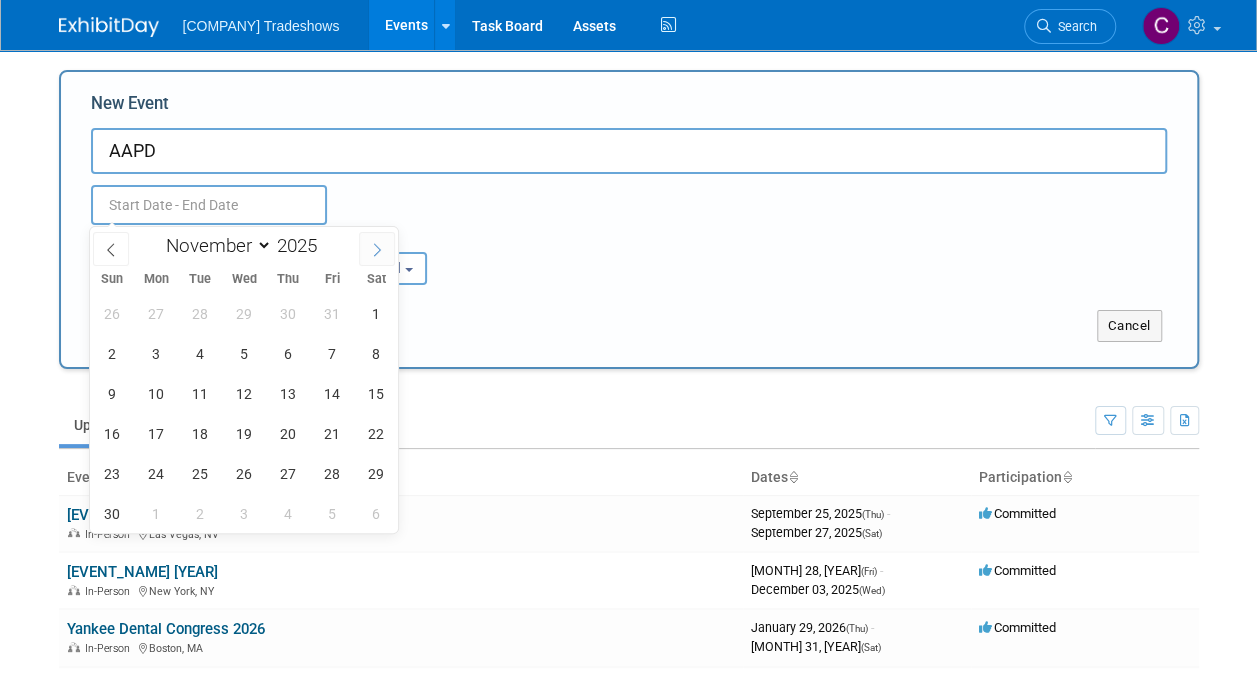 click 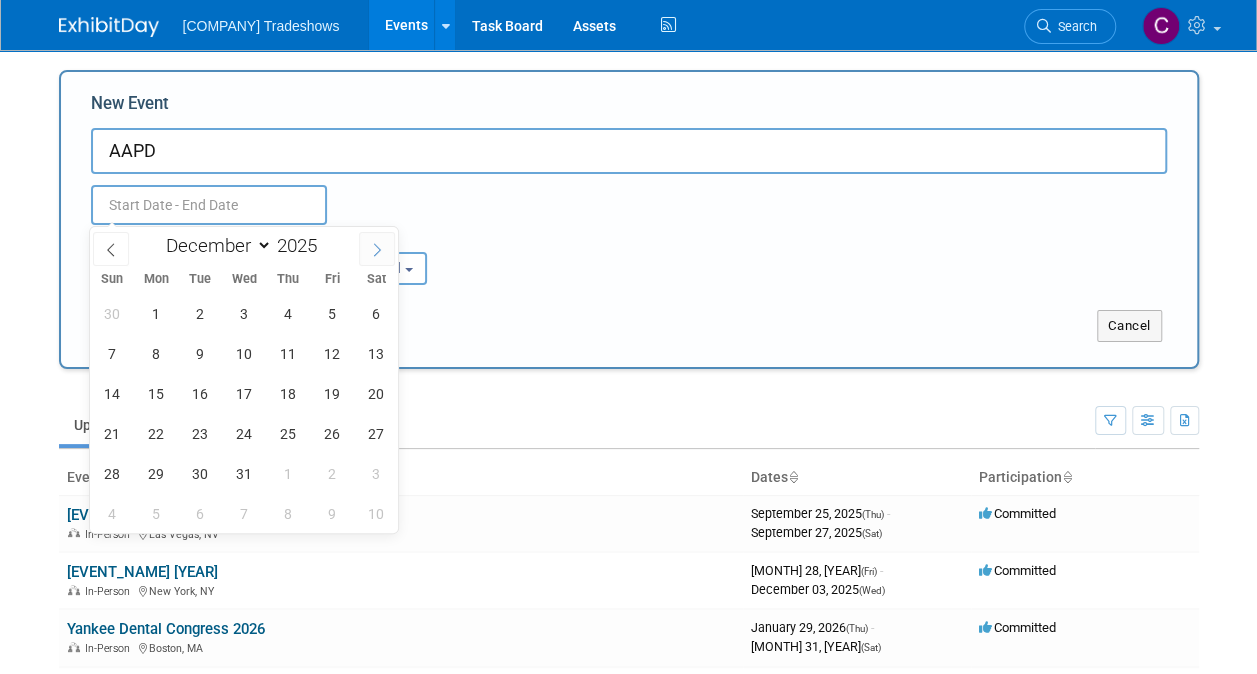 click 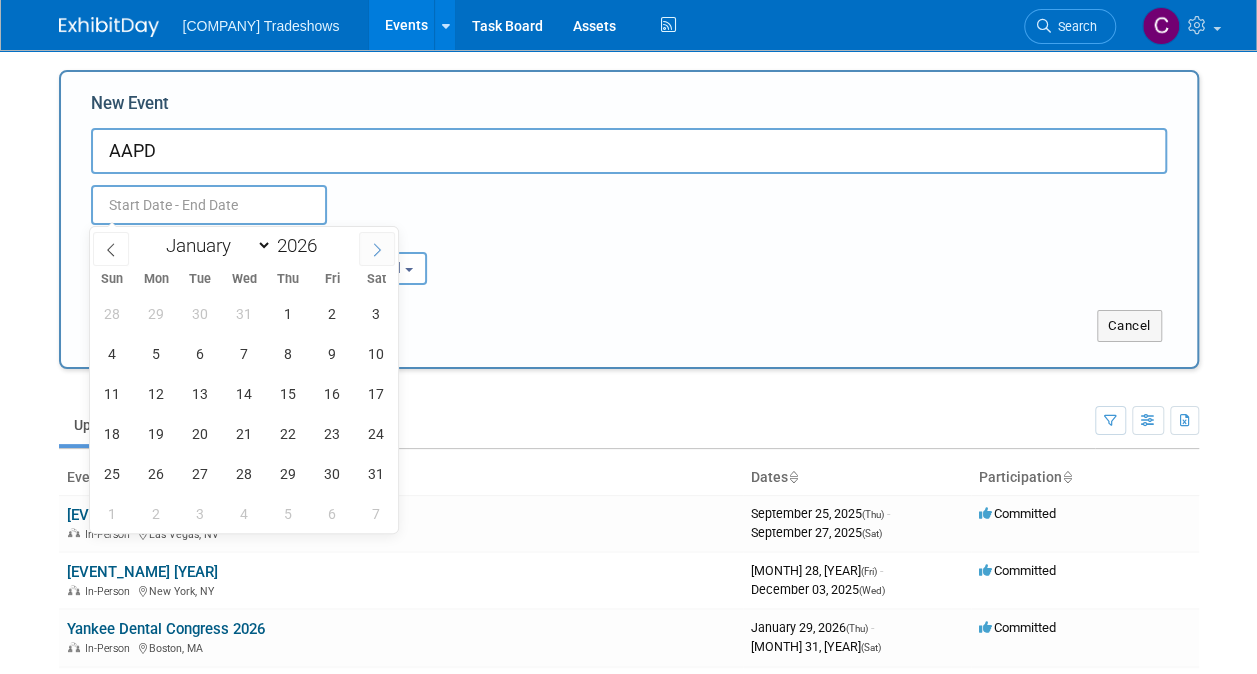 click 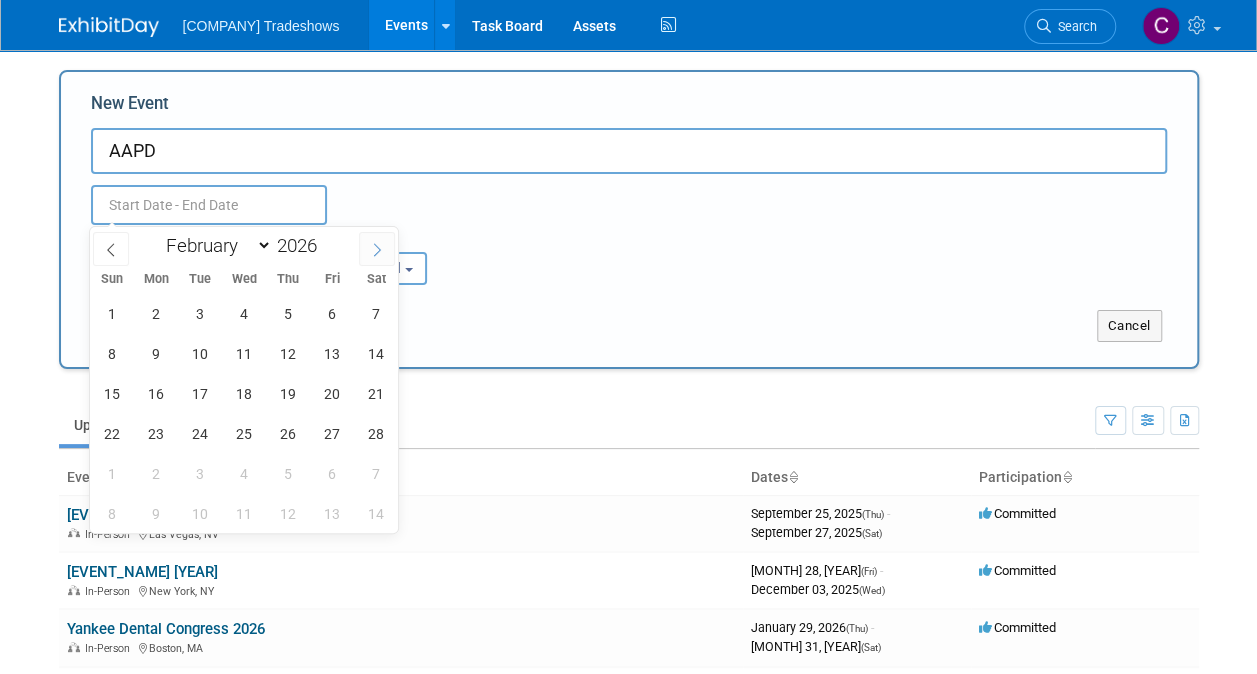 click 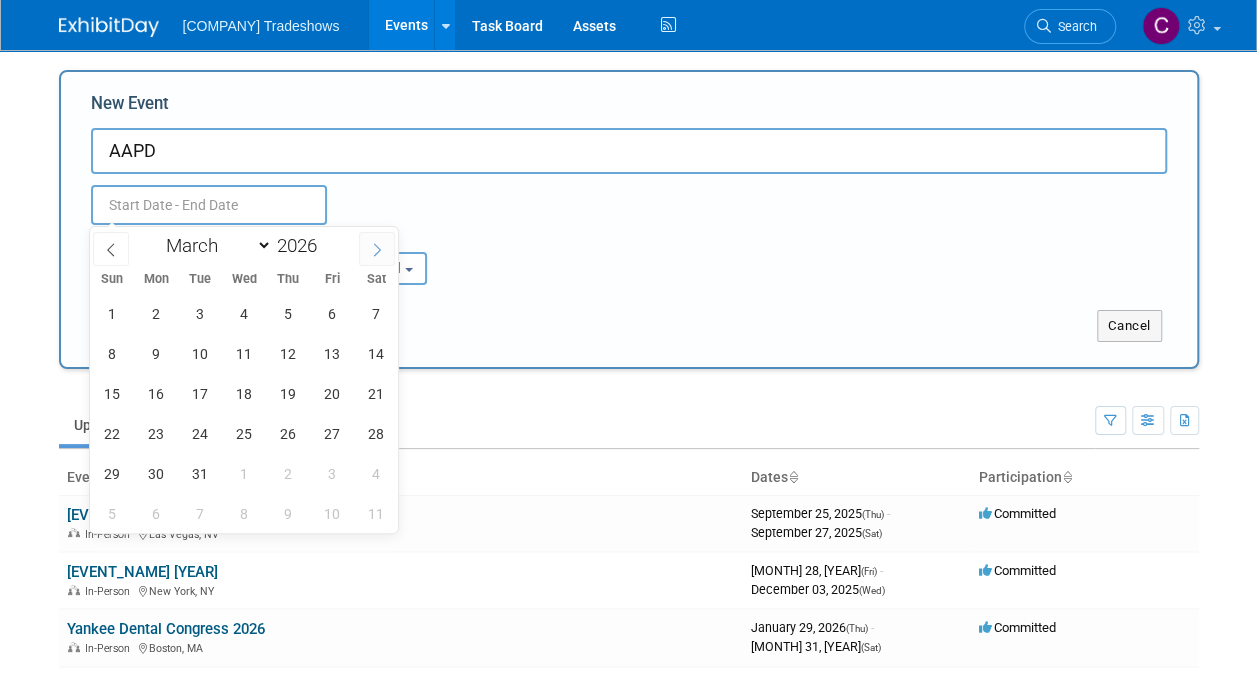 click 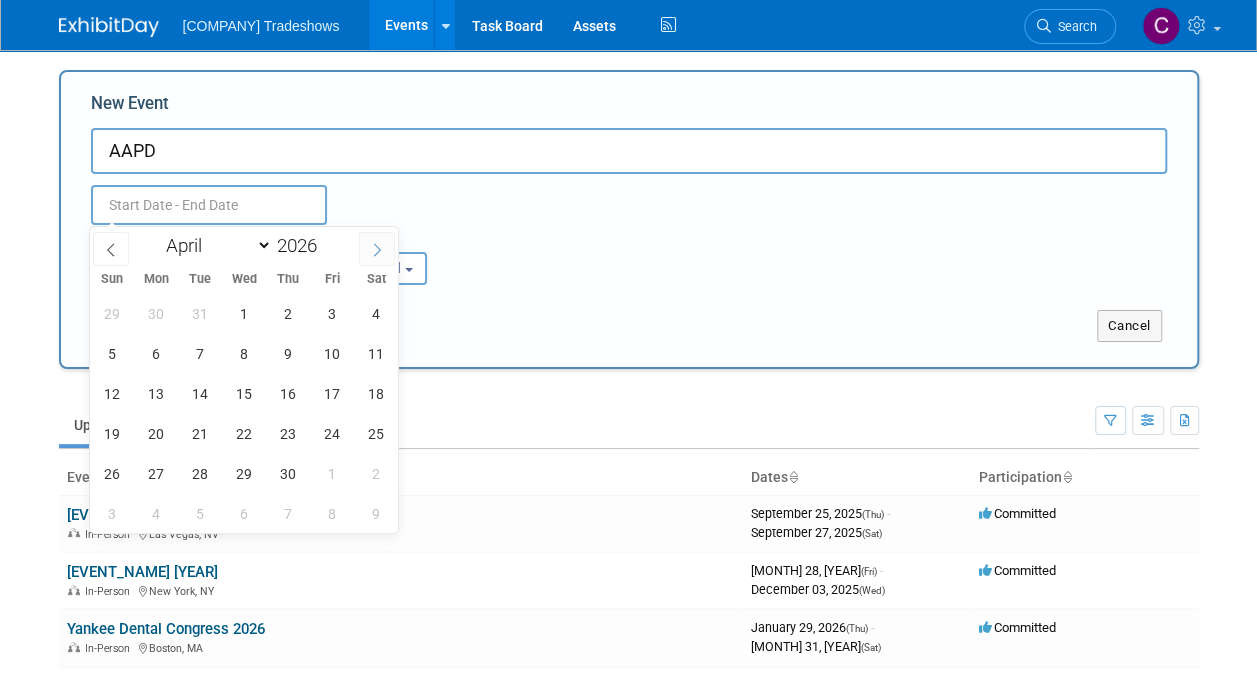 click 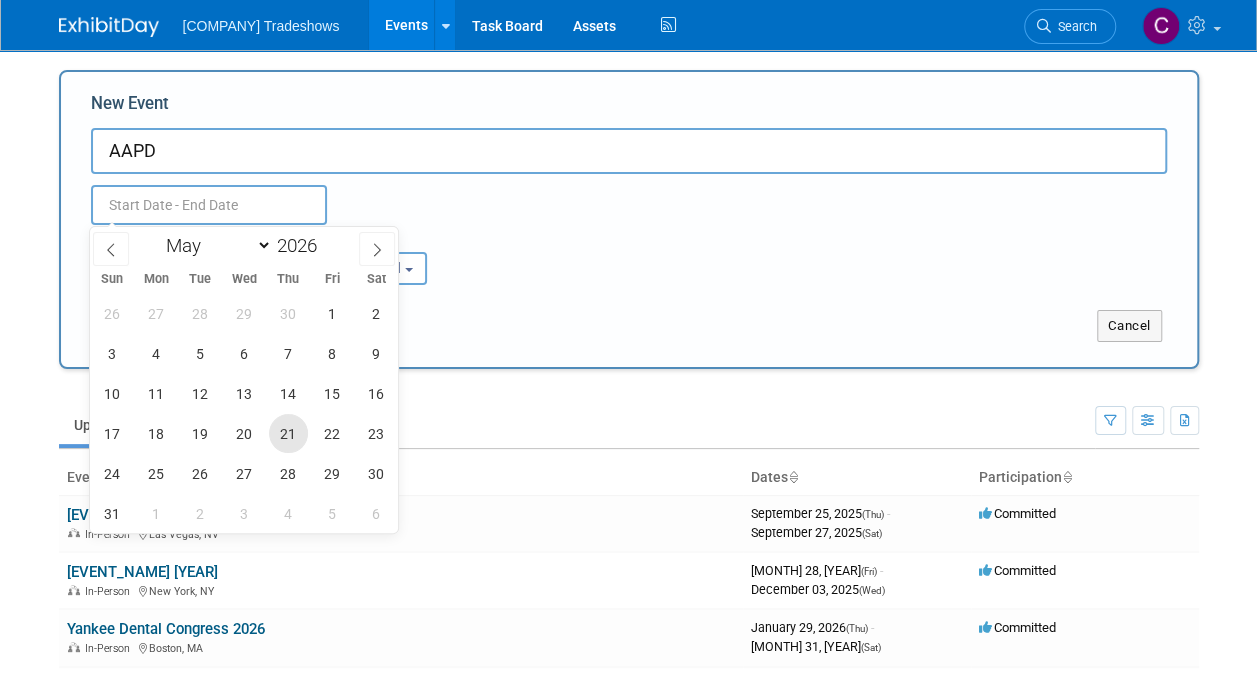 click on "21" at bounding box center (288, 433) 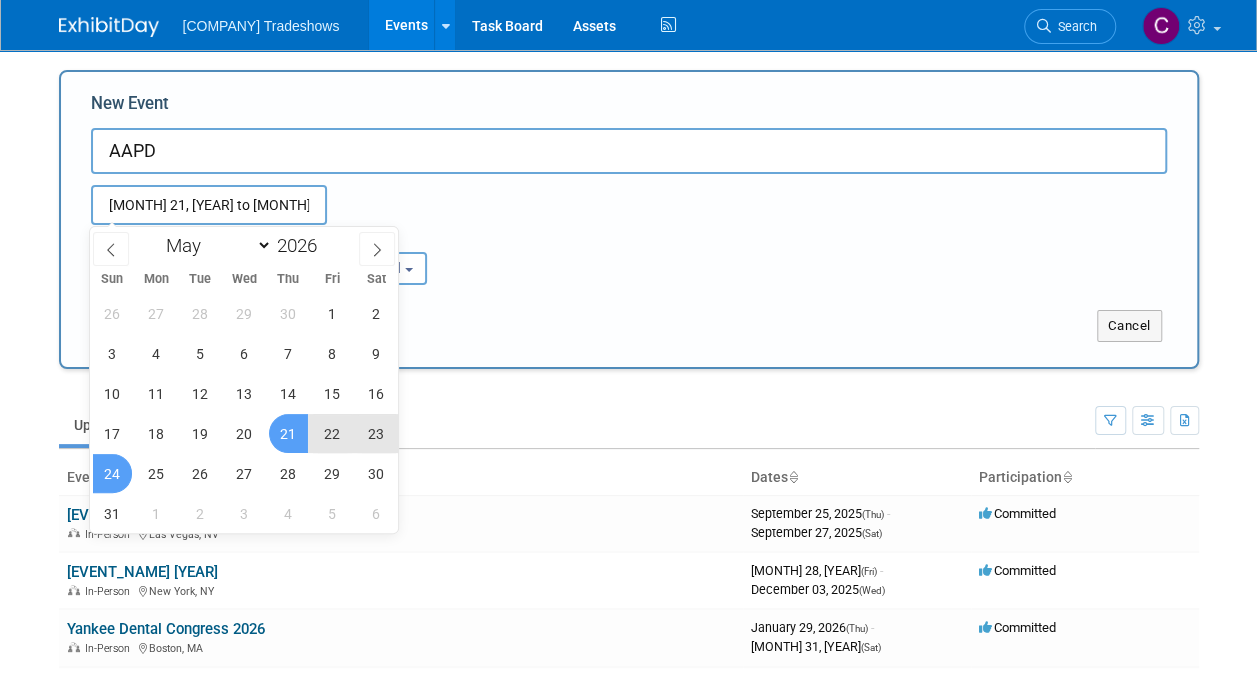 click on "24" at bounding box center (112, 473) 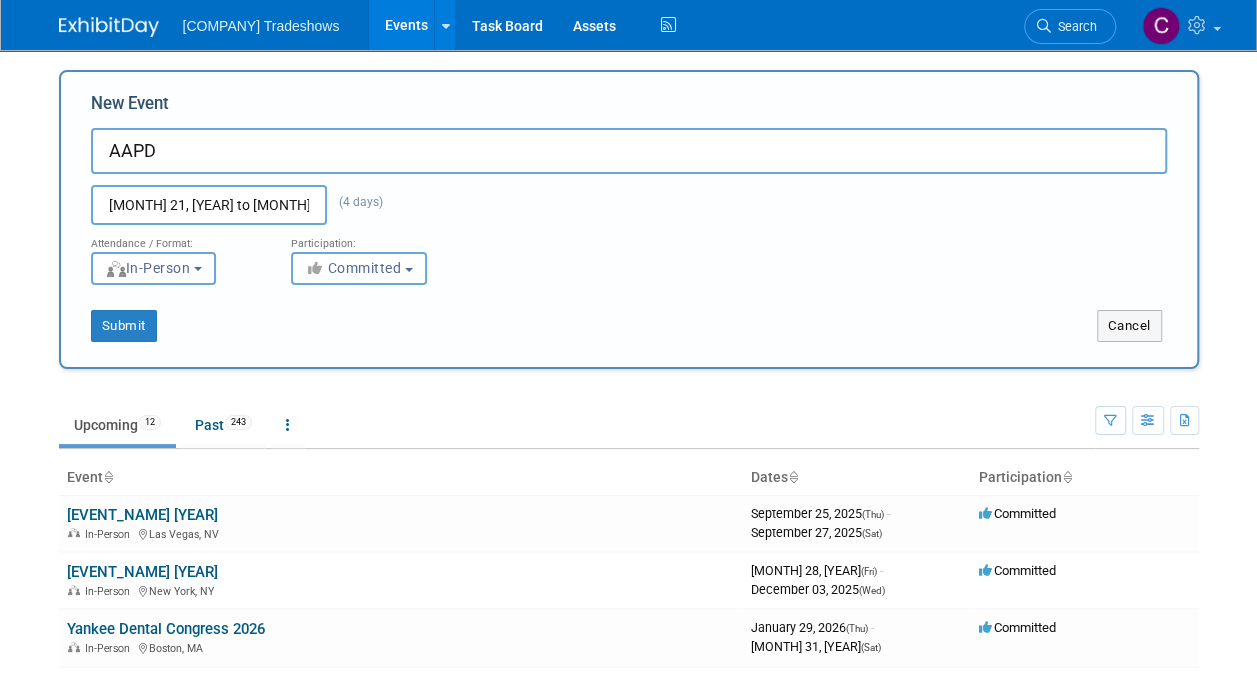 click on "AAPD" at bounding box center (629, 151) 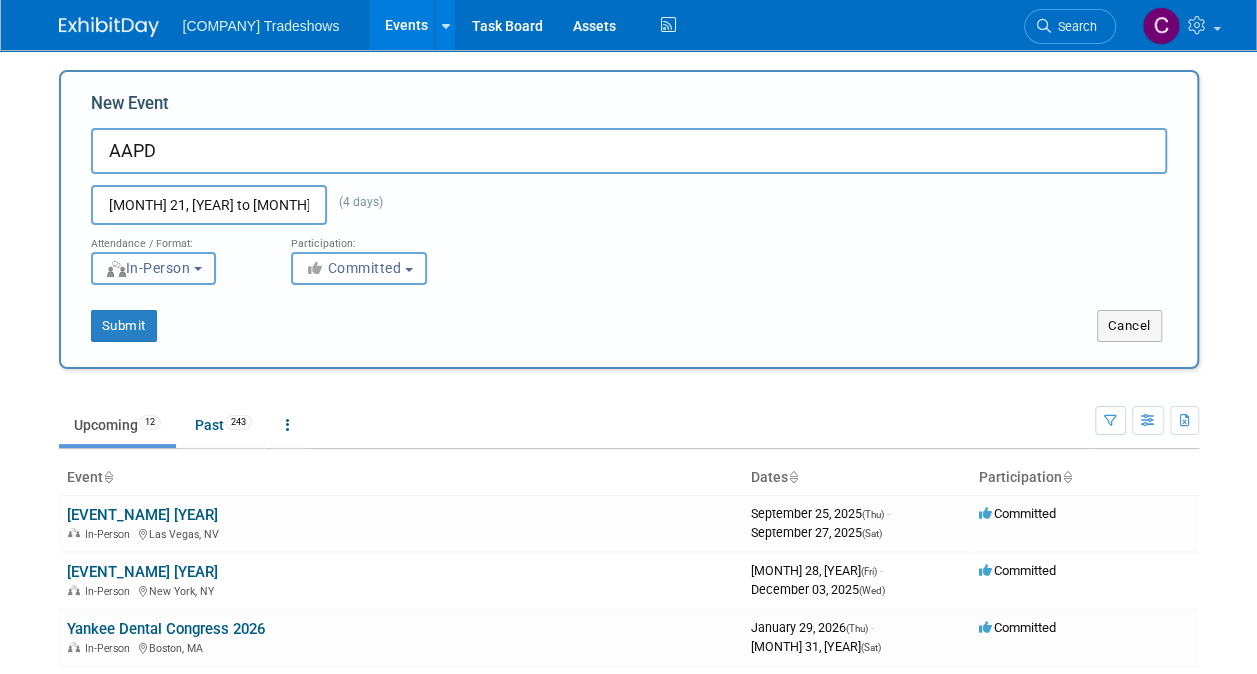 click on "In-Person" at bounding box center [148, 268] 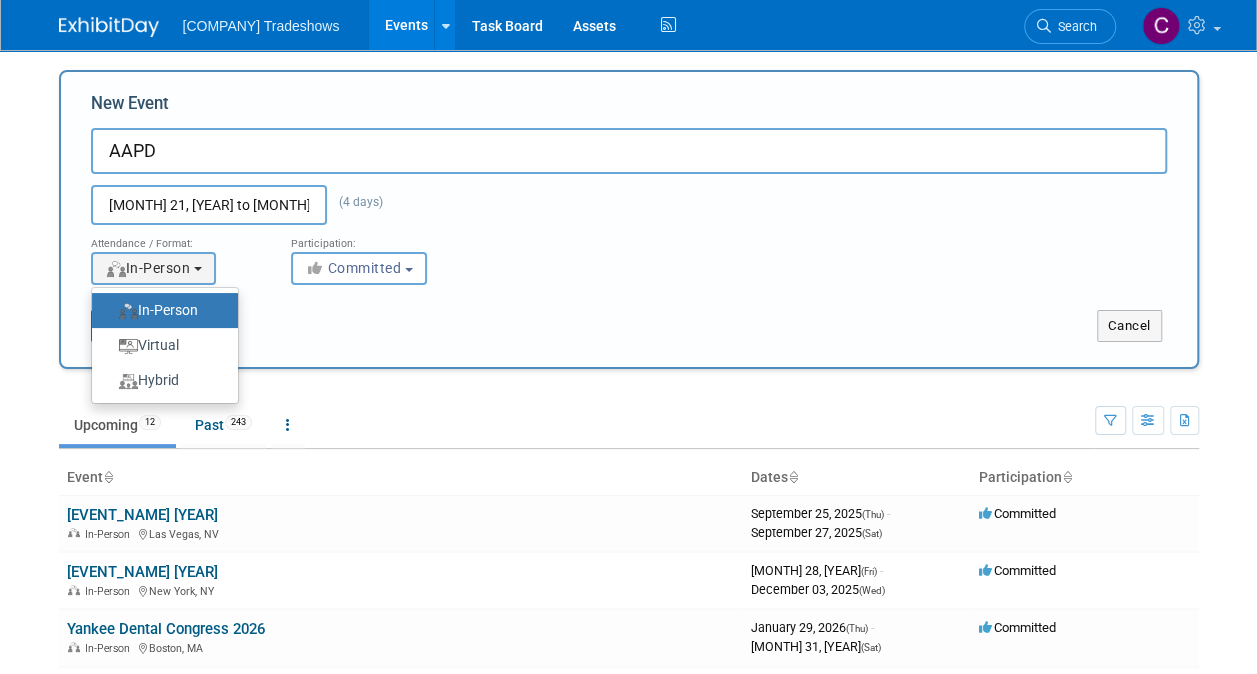 click on "In-Person" at bounding box center [160, 310] 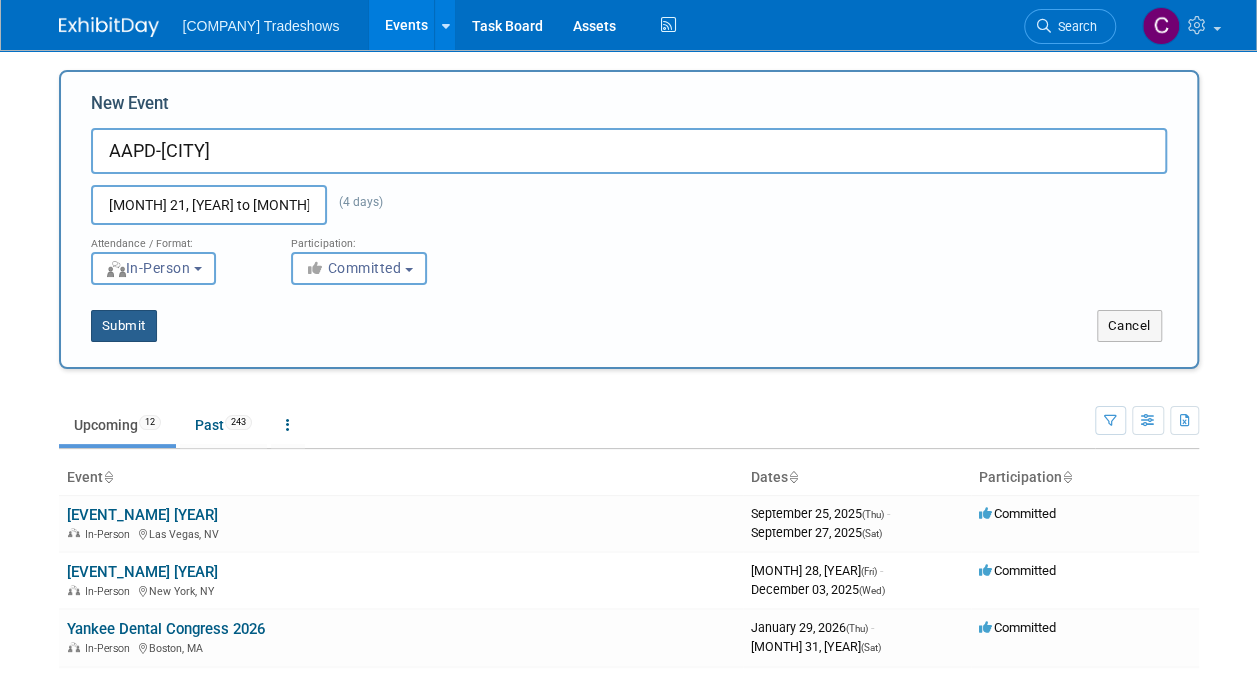 type on "AAPD-Las Vegas" 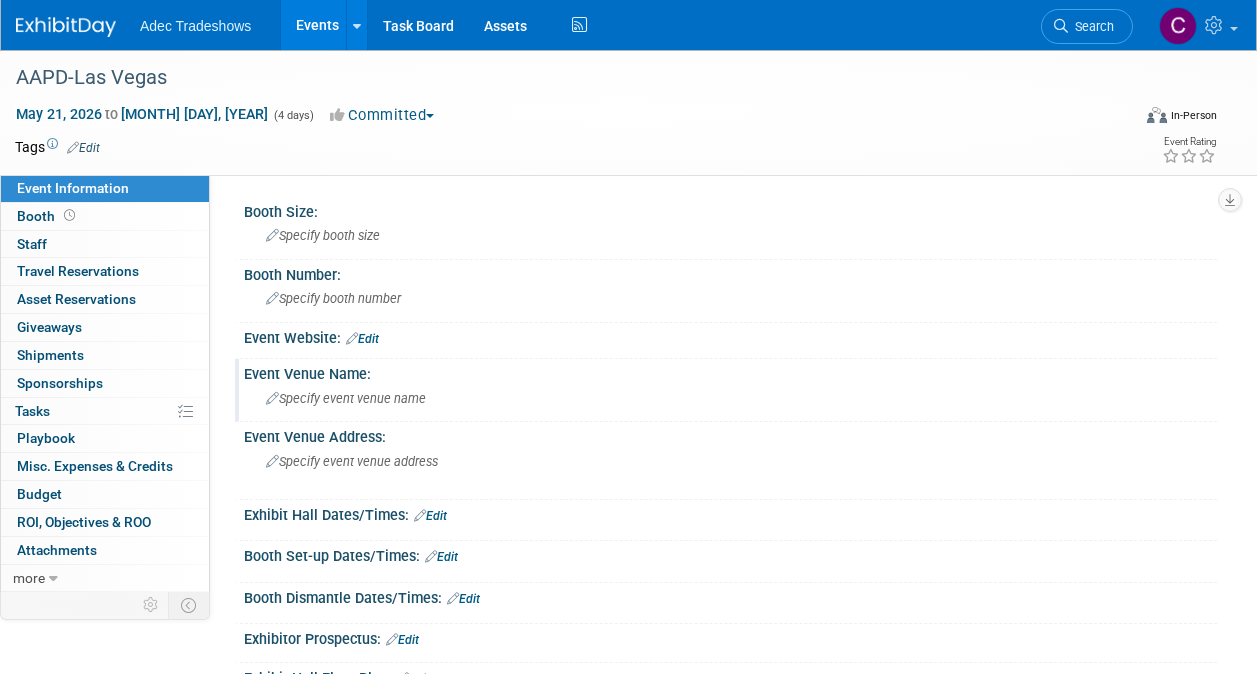 scroll, scrollTop: 0, scrollLeft: 0, axis: both 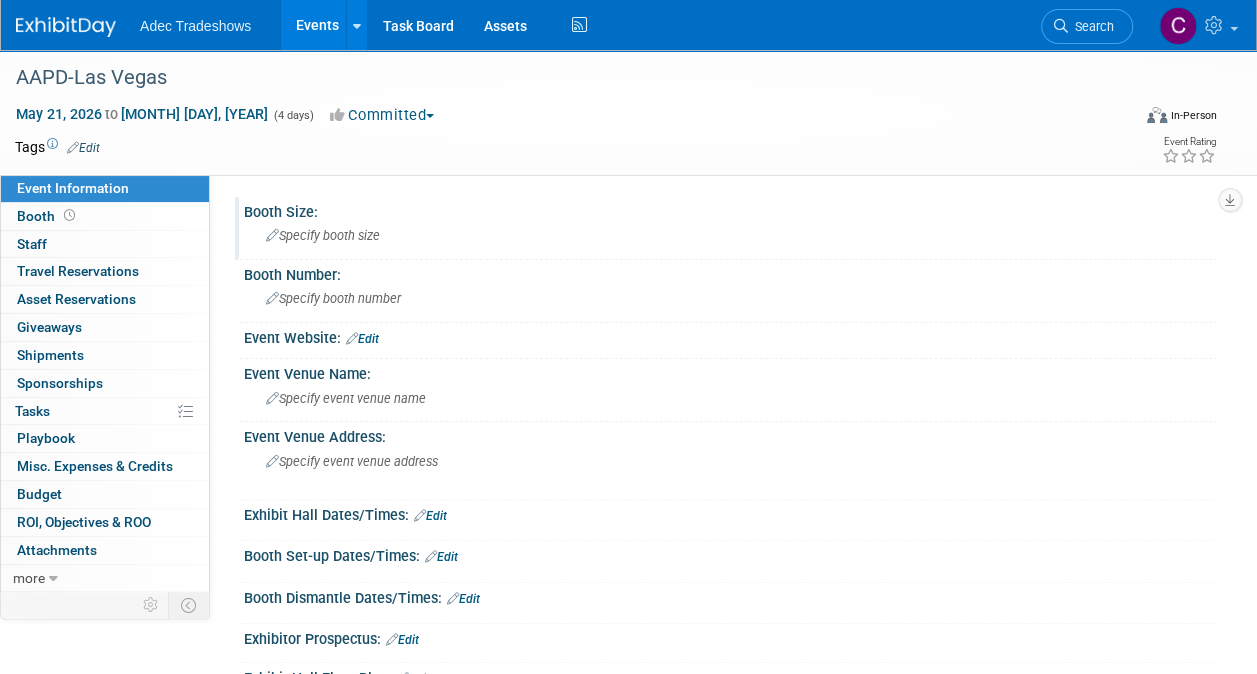 click on "Specify booth size" at bounding box center [730, 235] 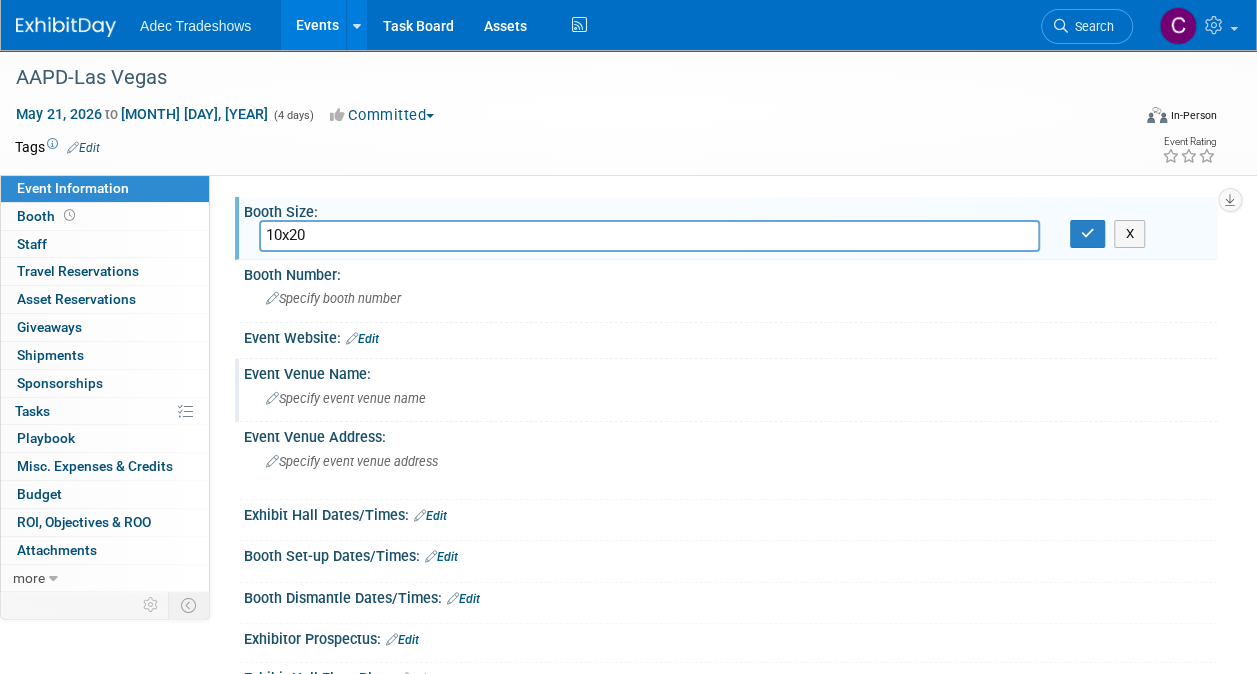 type on "10x20" 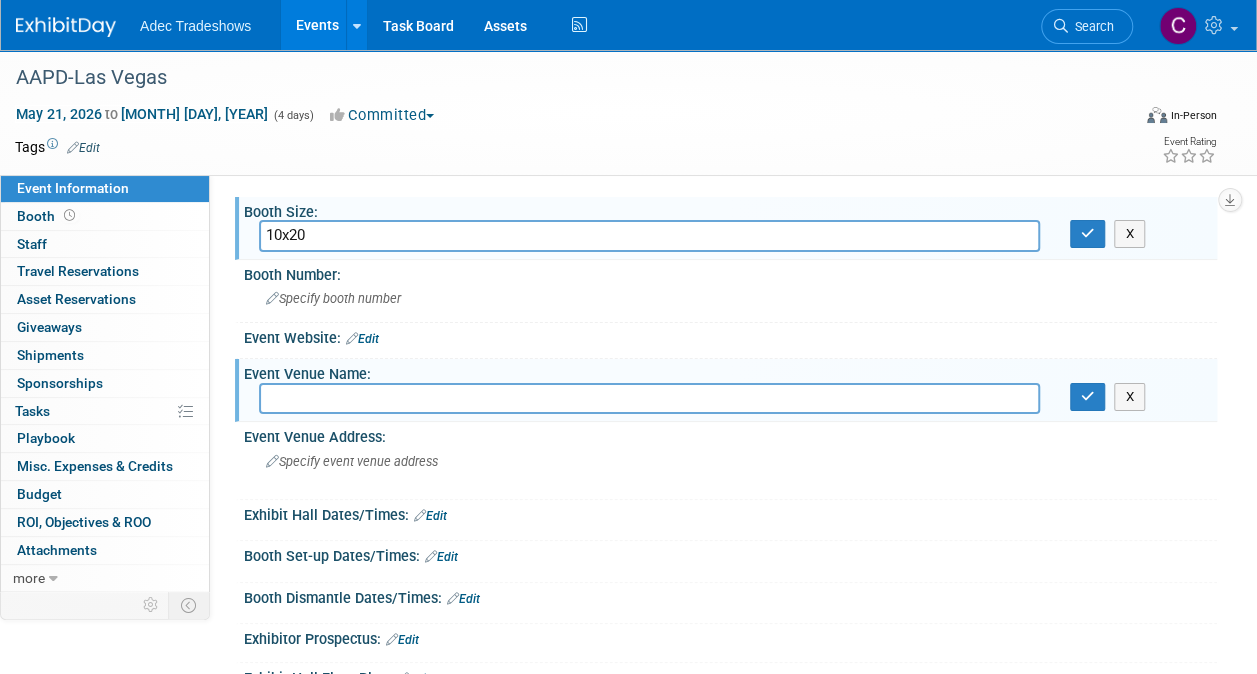 click at bounding box center [649, 398] 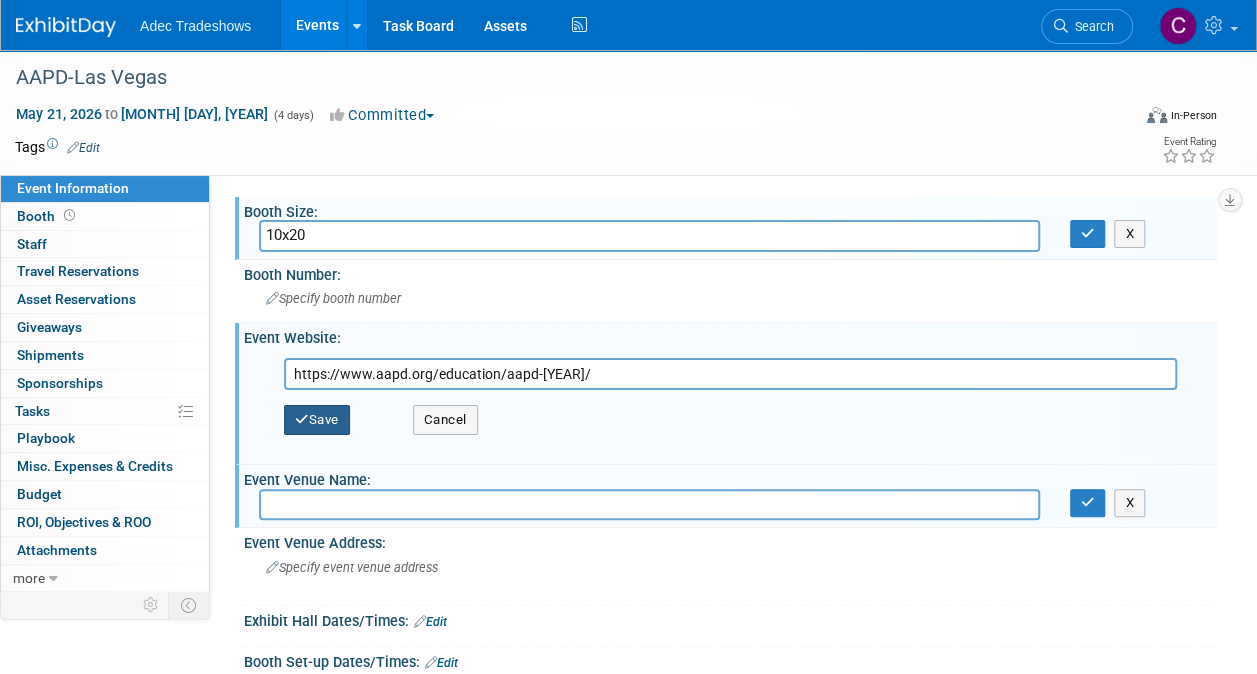 type on "https://www.aapd.org/education/aapd-2026/" 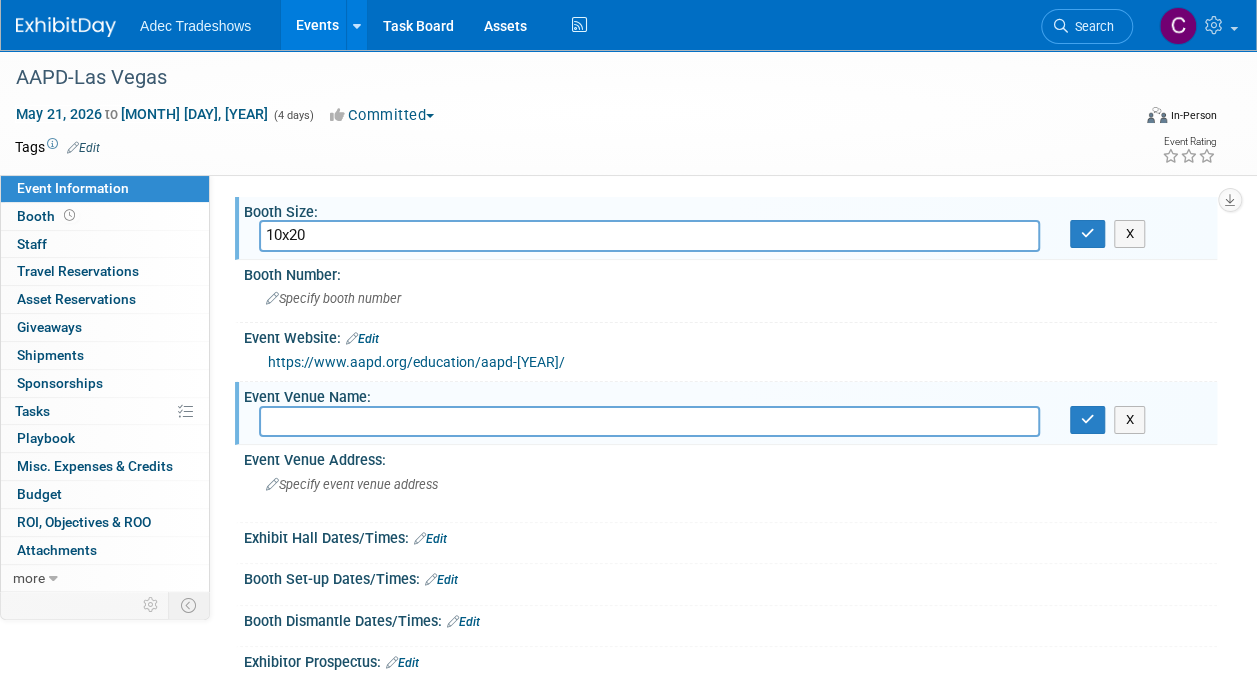 click at bounding box center (649, 421) 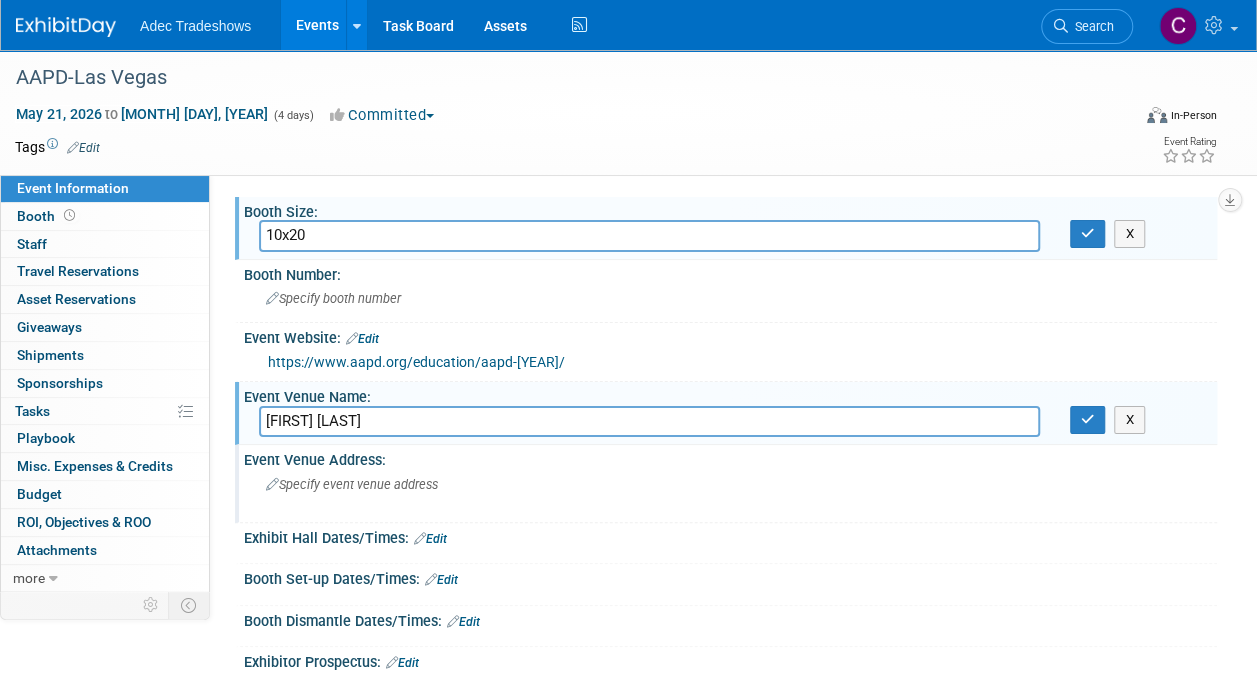type on "Ceasar Palace" 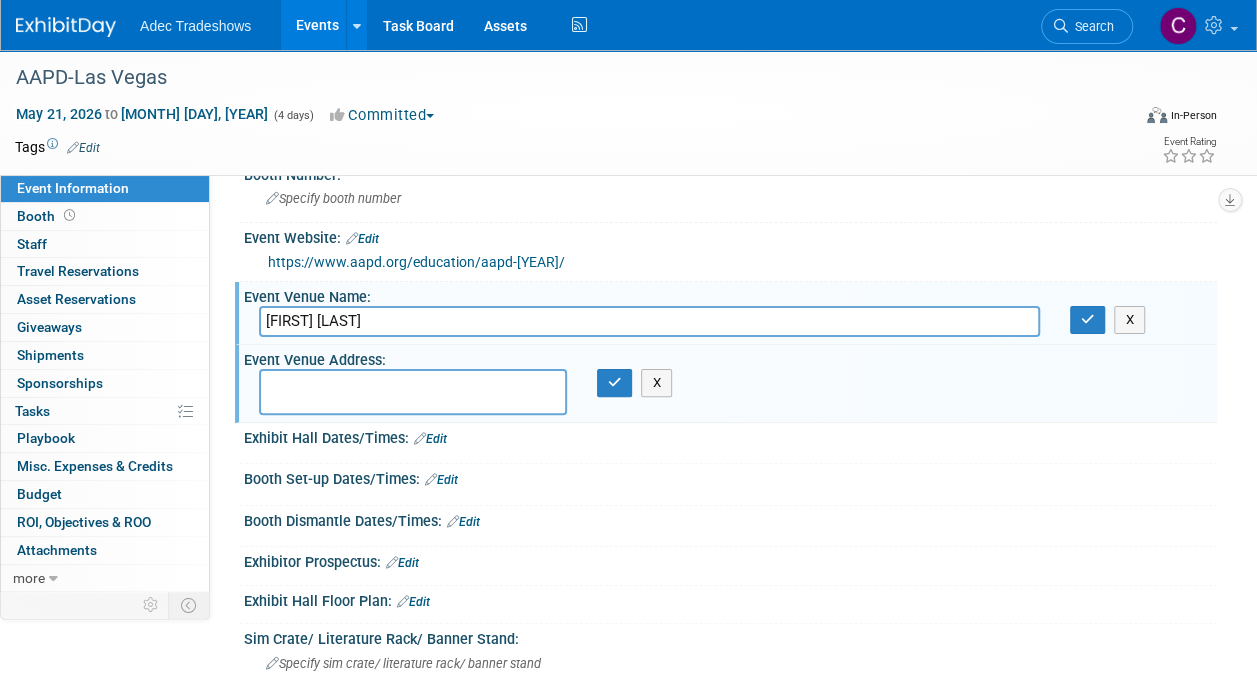 scroll, scrollTop: 200, scrollLeft: 0, axis: vertical 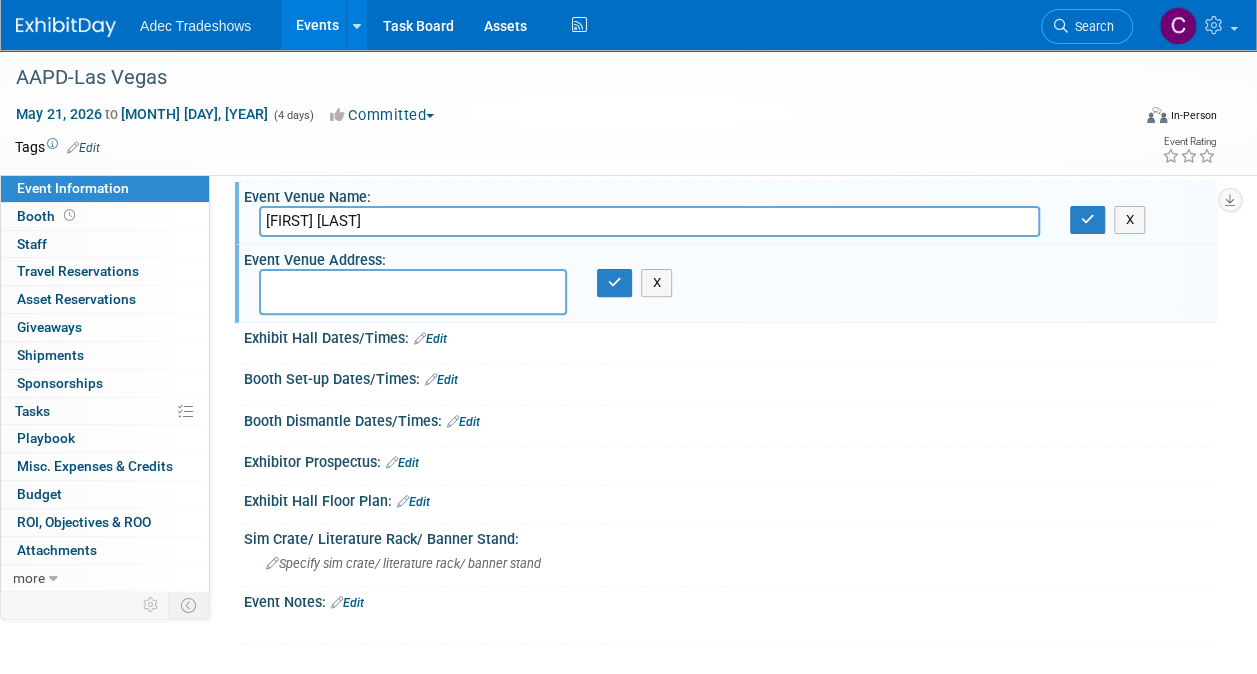 click on "Booth Set-up Dates/Times:
Edit" at bounding box center (730, 377) 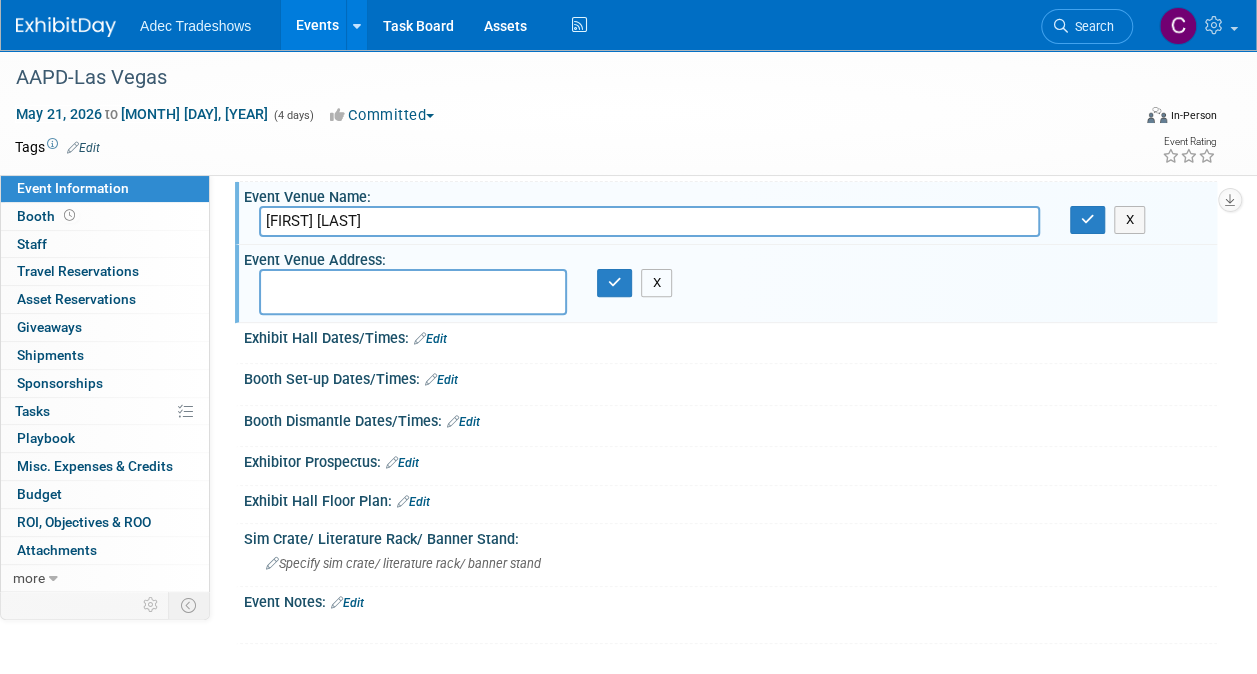 click on "X" at bounding box center [656, 283] 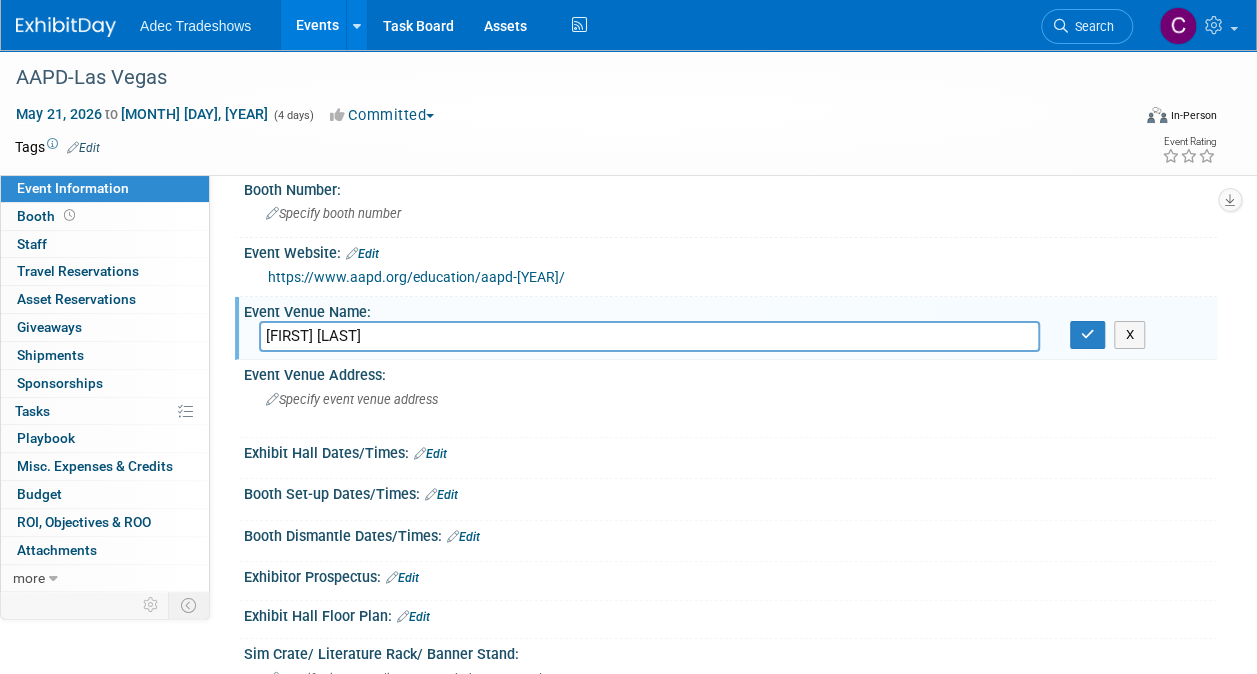 scroll, scrollTop: 0, scrollLeft: 0, axis: both 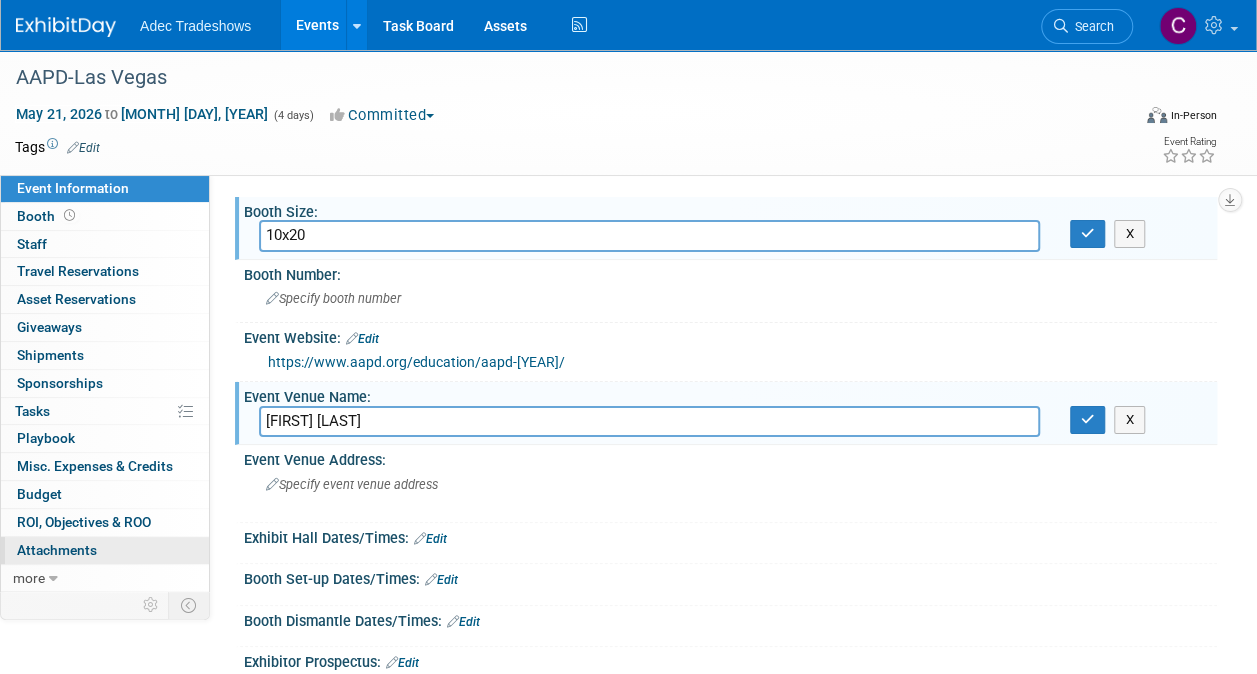 click on "Attachments 0" at bounding box center (57, 550) 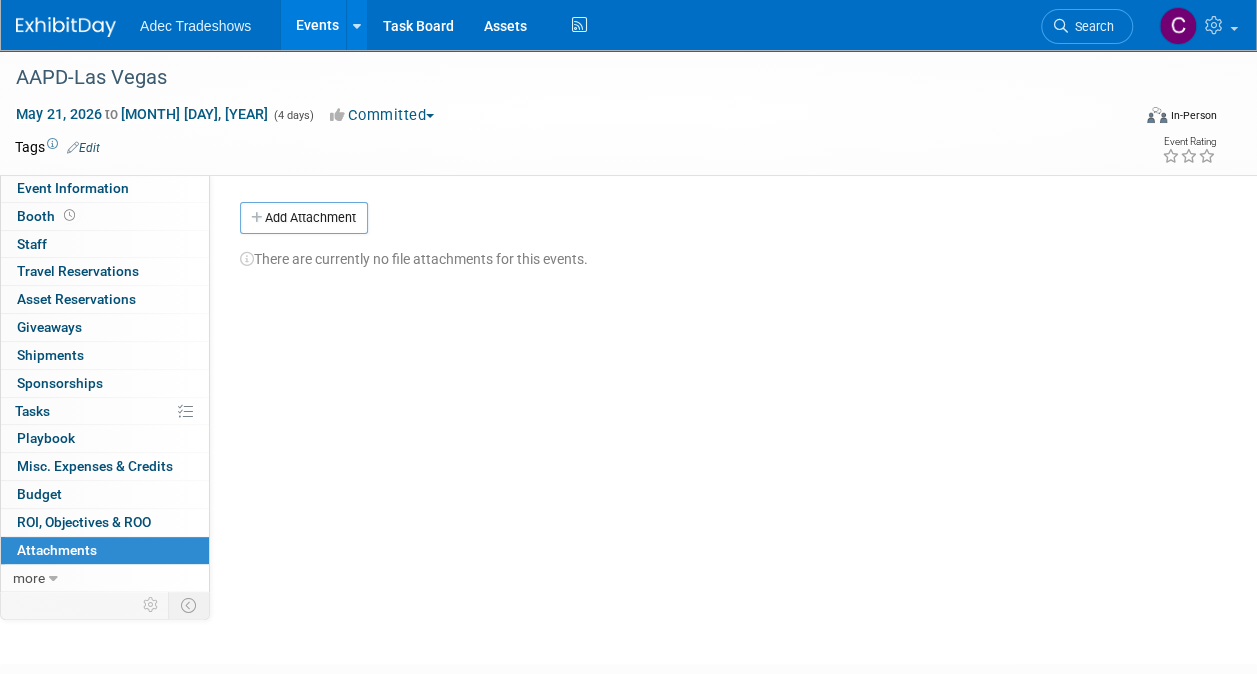 click on "There are currently no file attachments for this events." at bounding box center (721, 251) 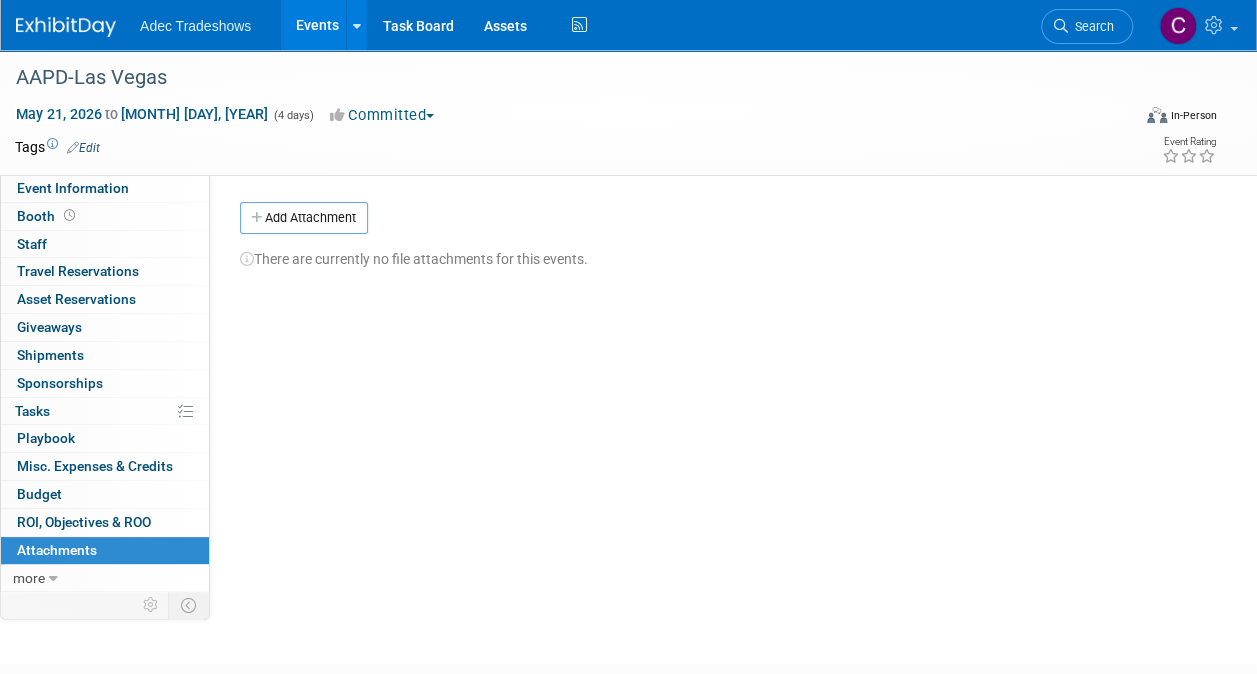 click on "There are currently no file attachments for this events." at bounding box center (721, 251) 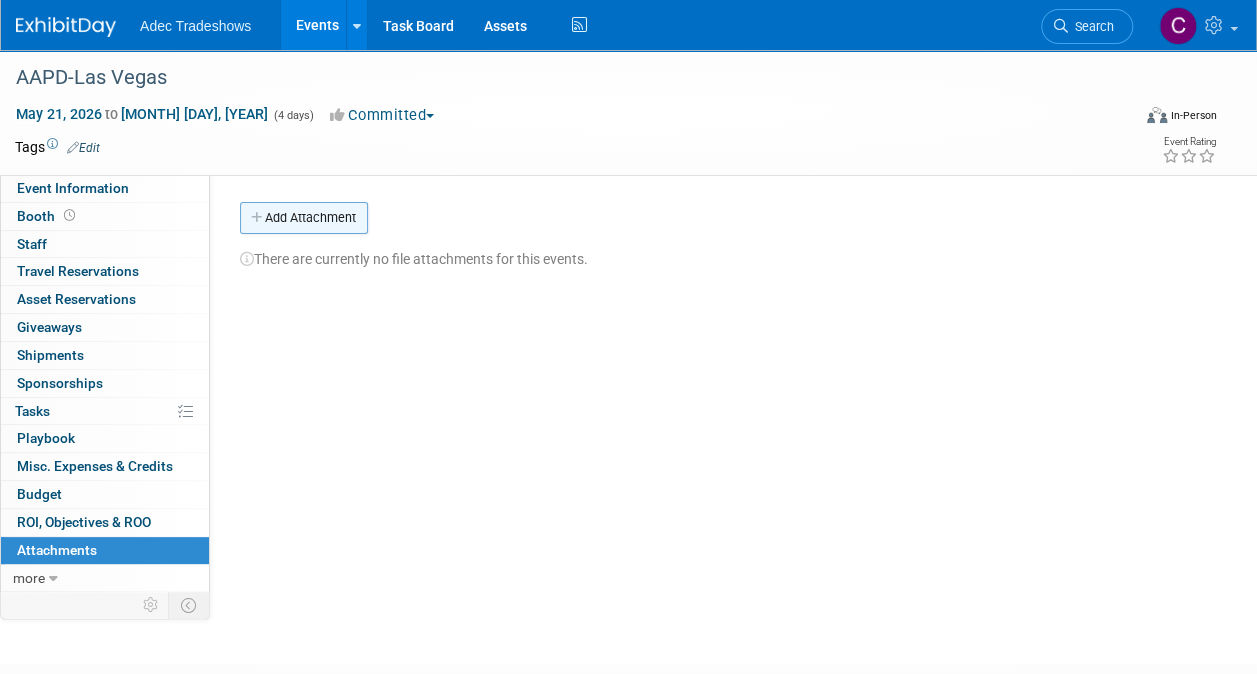 click on "Add Attachment" at bounding box center (304, 218) 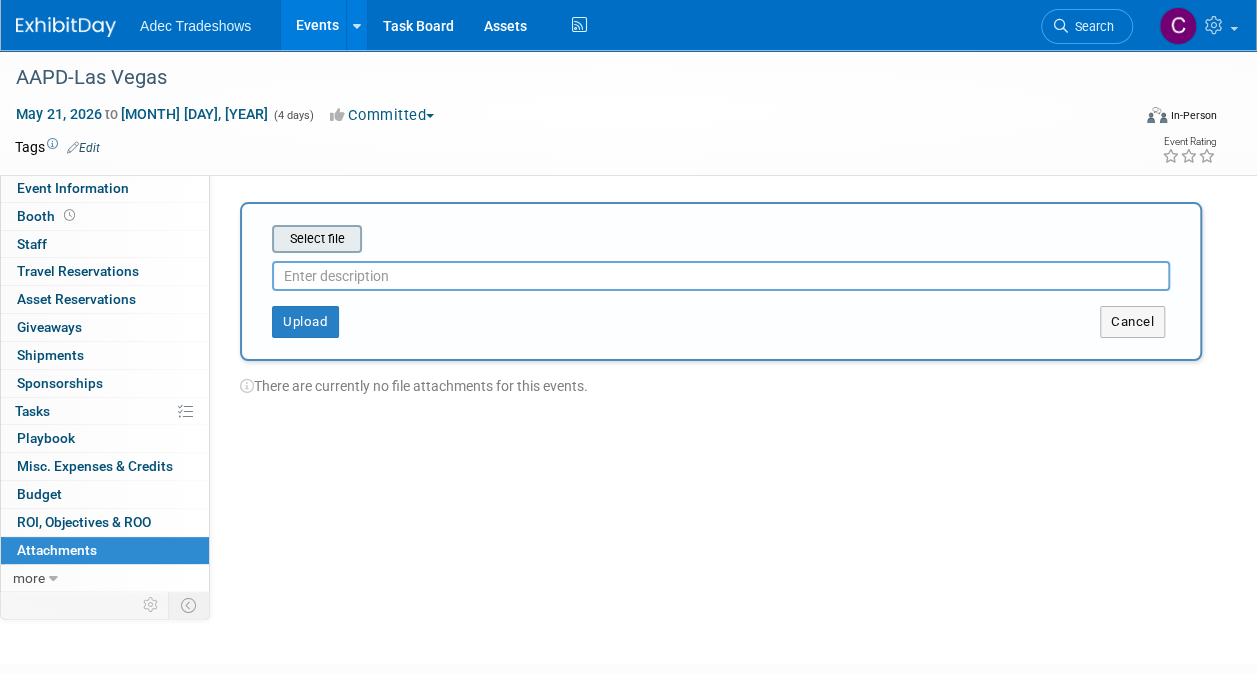 click at bounding box center (241, 239) 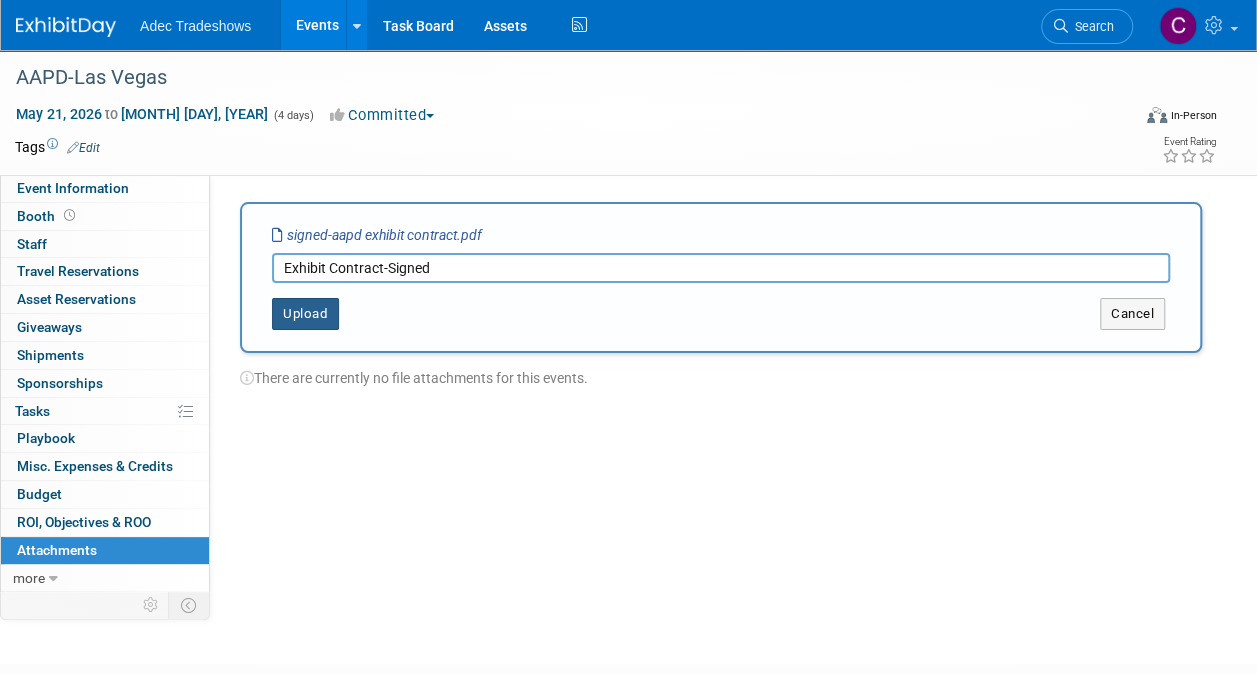 click on "Upload" at bounding box center (305, 314) 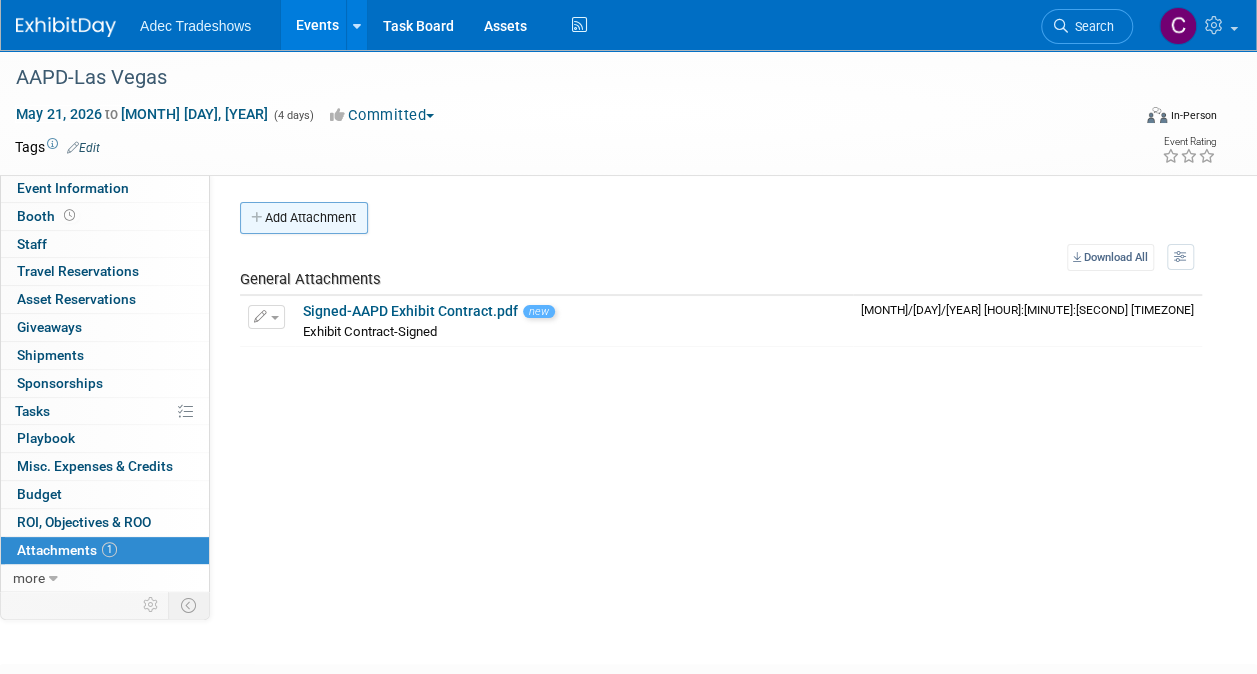 click on "Add Attachment" at bounding box center (304, 218) 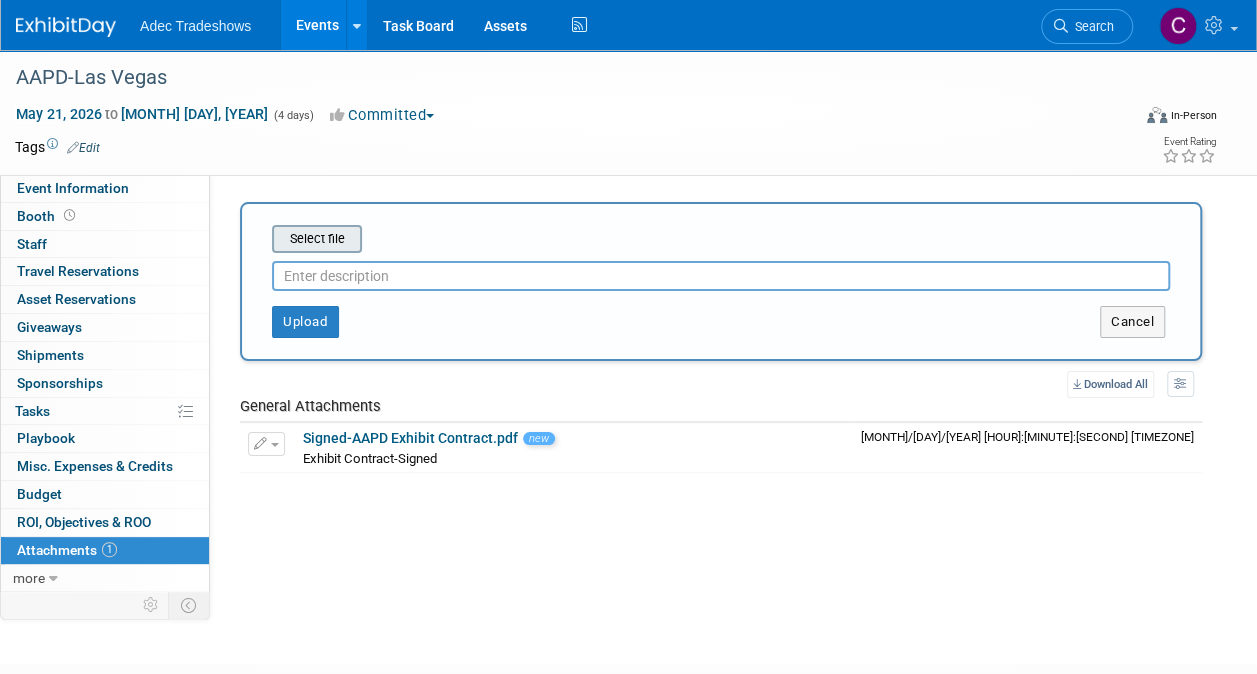 click at bounding box center (241, 239) 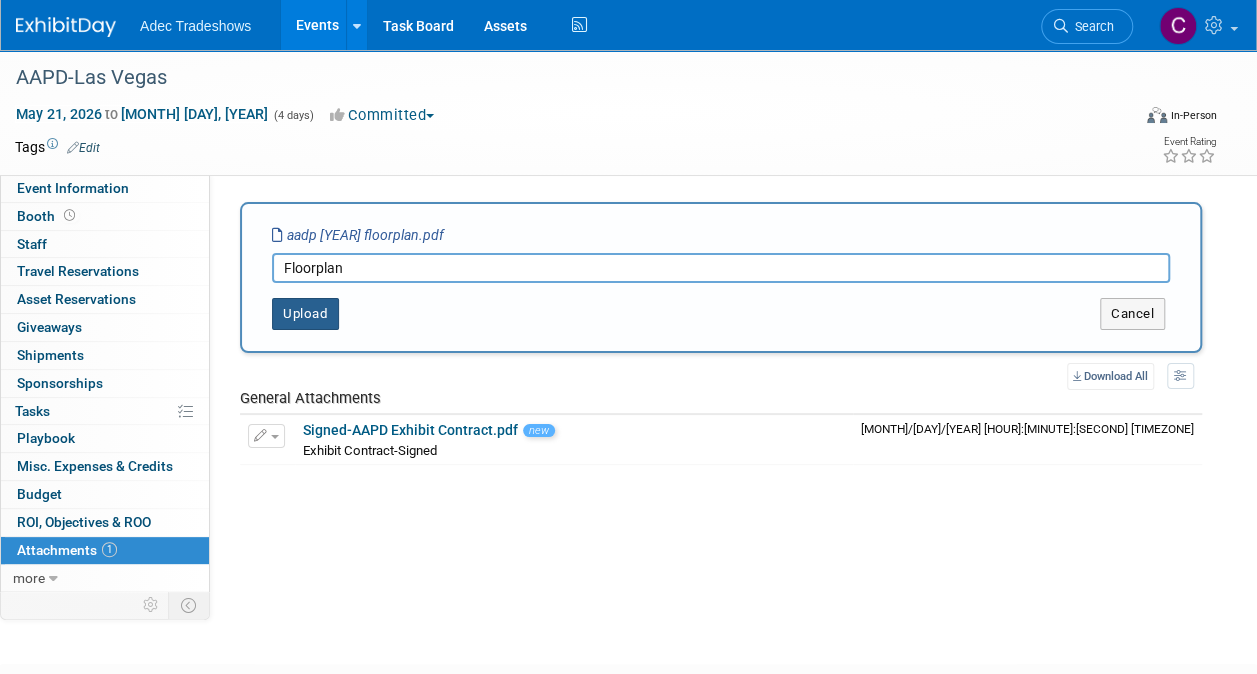 type on "Floorplan" 